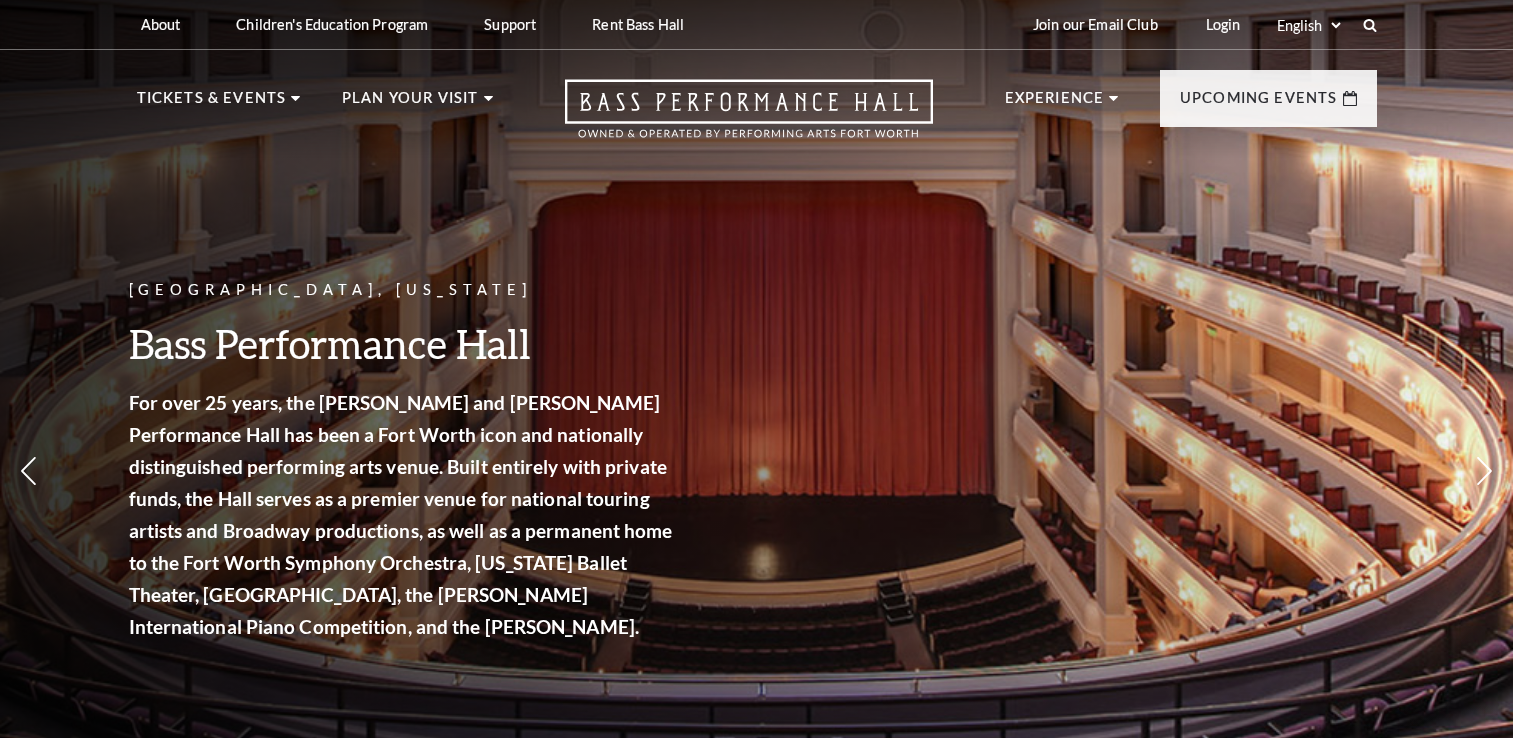 scroll, scrollTop: 0, scrollLeft: 0, axis: both 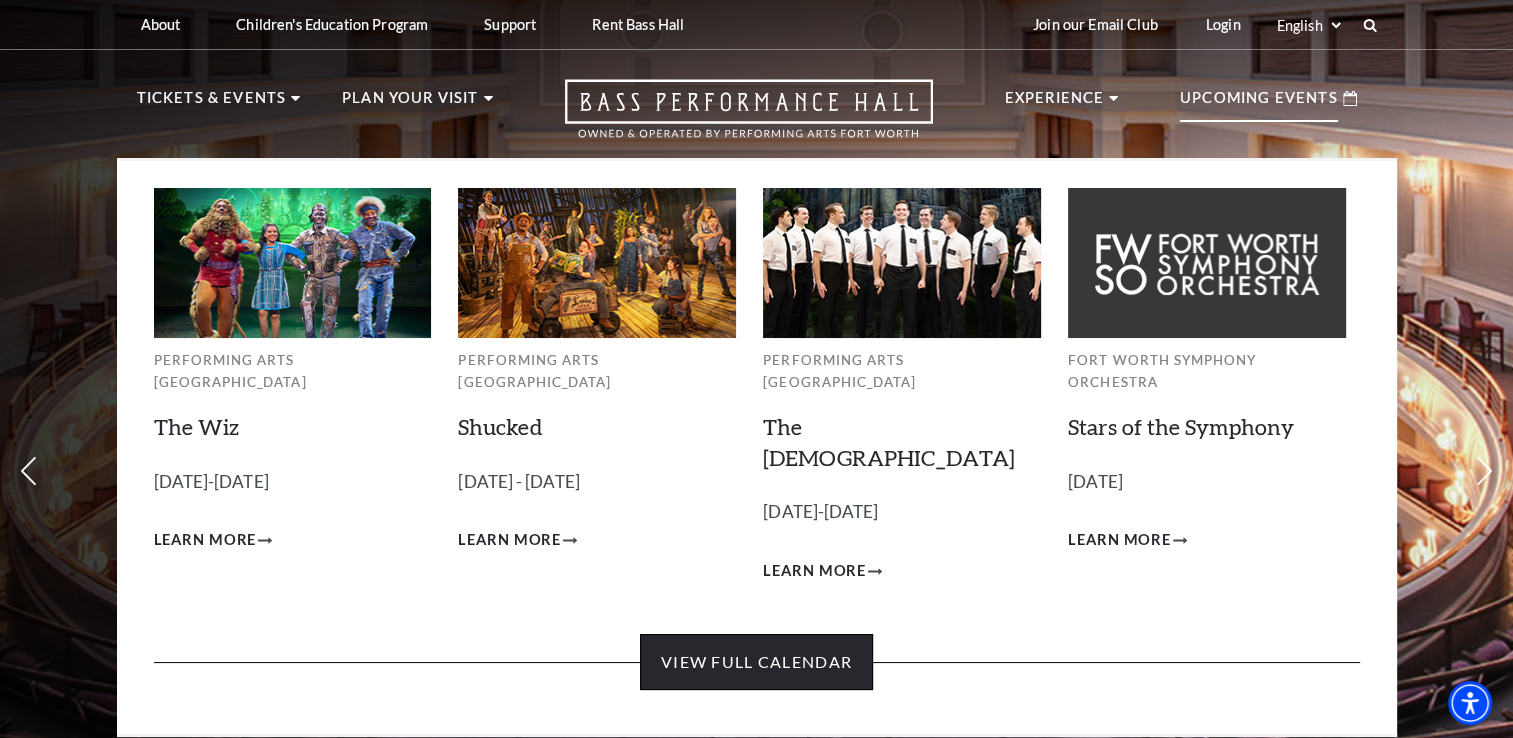 click on "View Full Calendar" at bounding box center [756, 662] 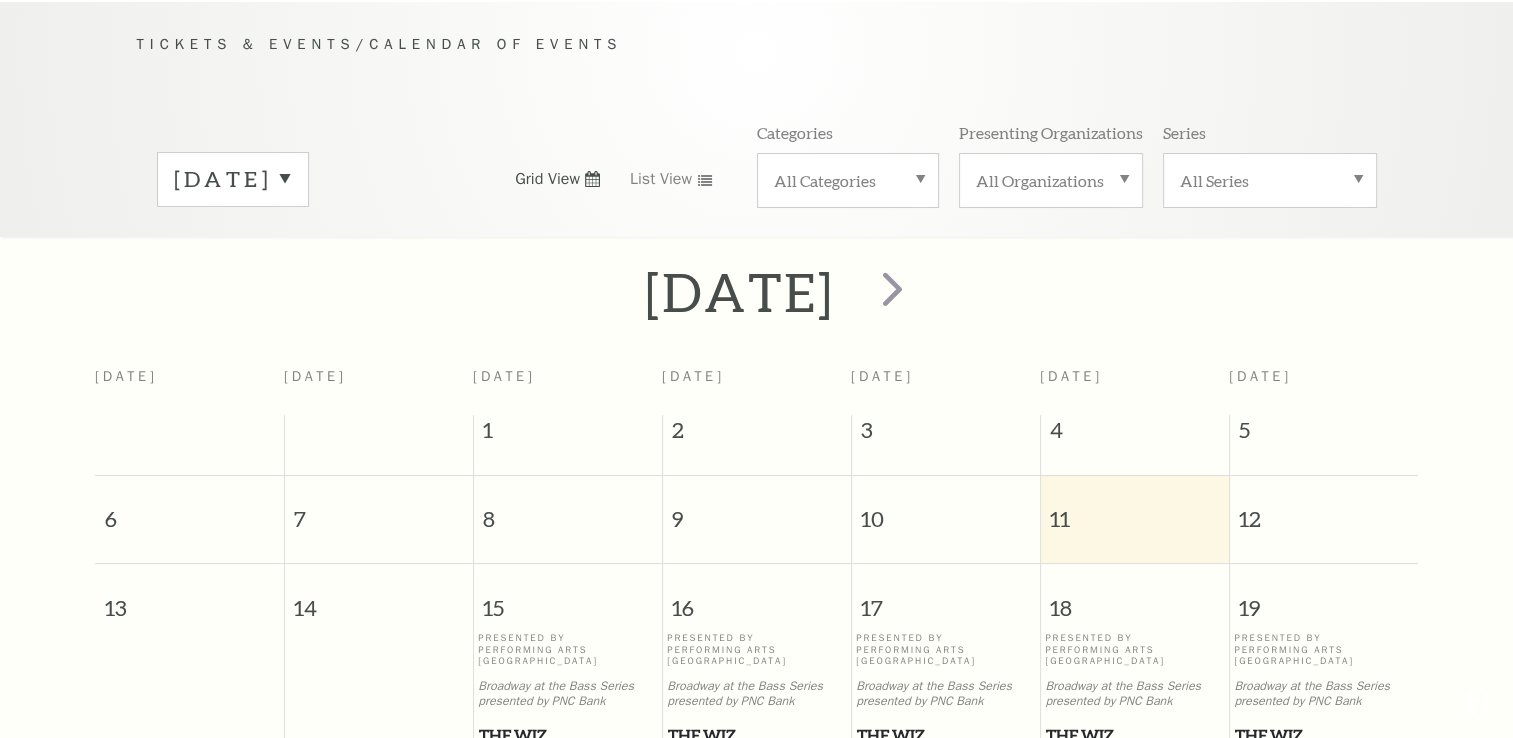 scroll, scrollTop: 176, scrollLeft: 0, axis: vertical 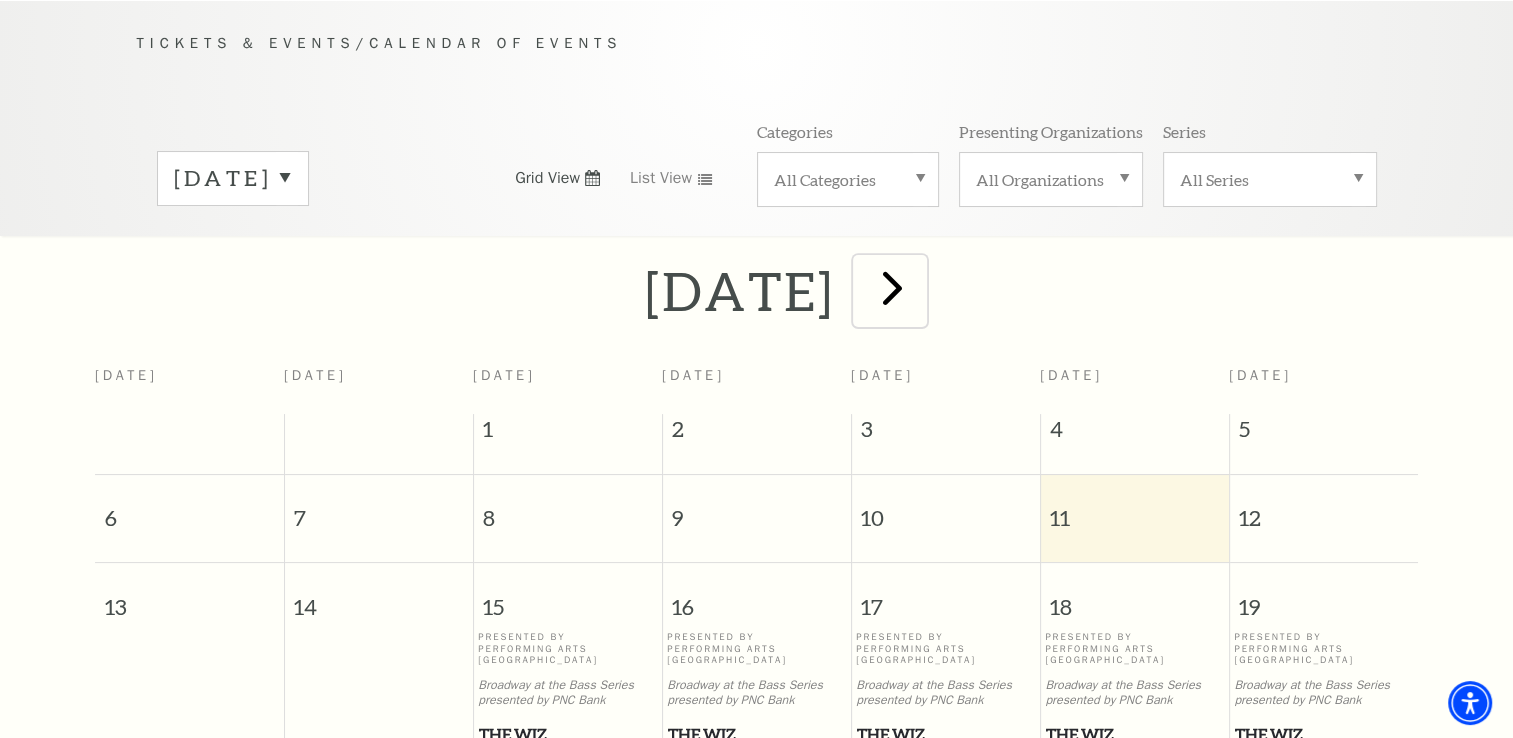 click at bounding box center (892, 287) 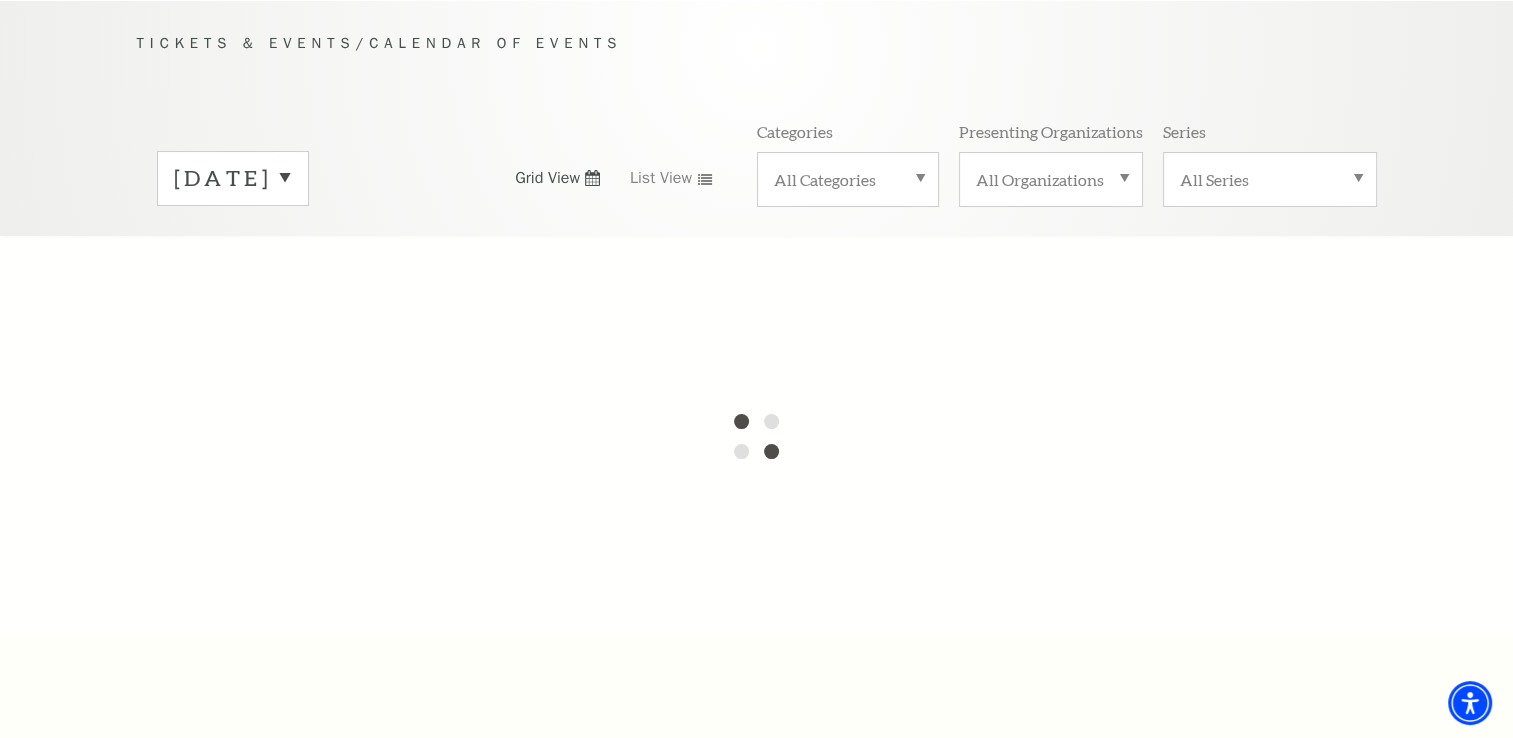 click at bounding box center [756, 436] 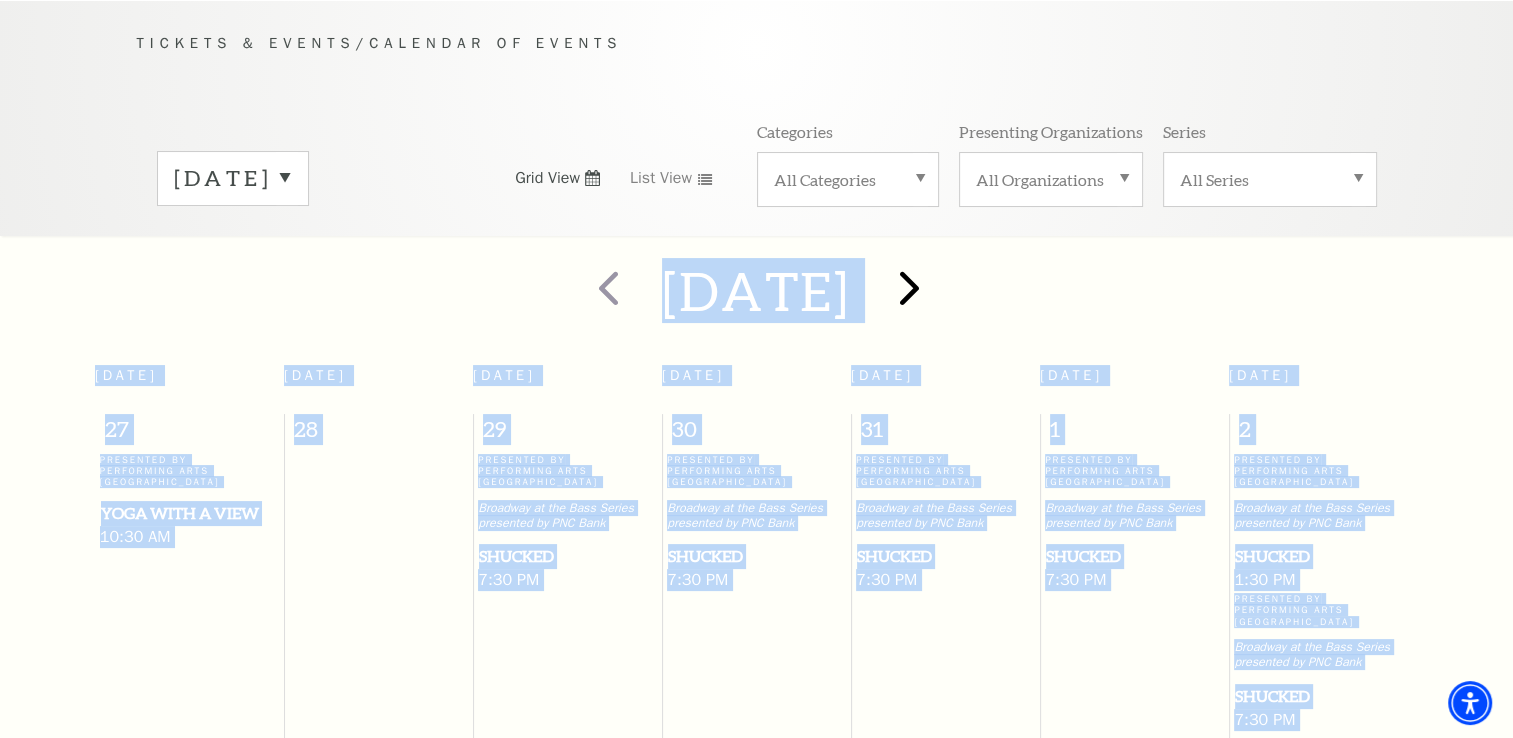 click at bounding box center (906, 290) 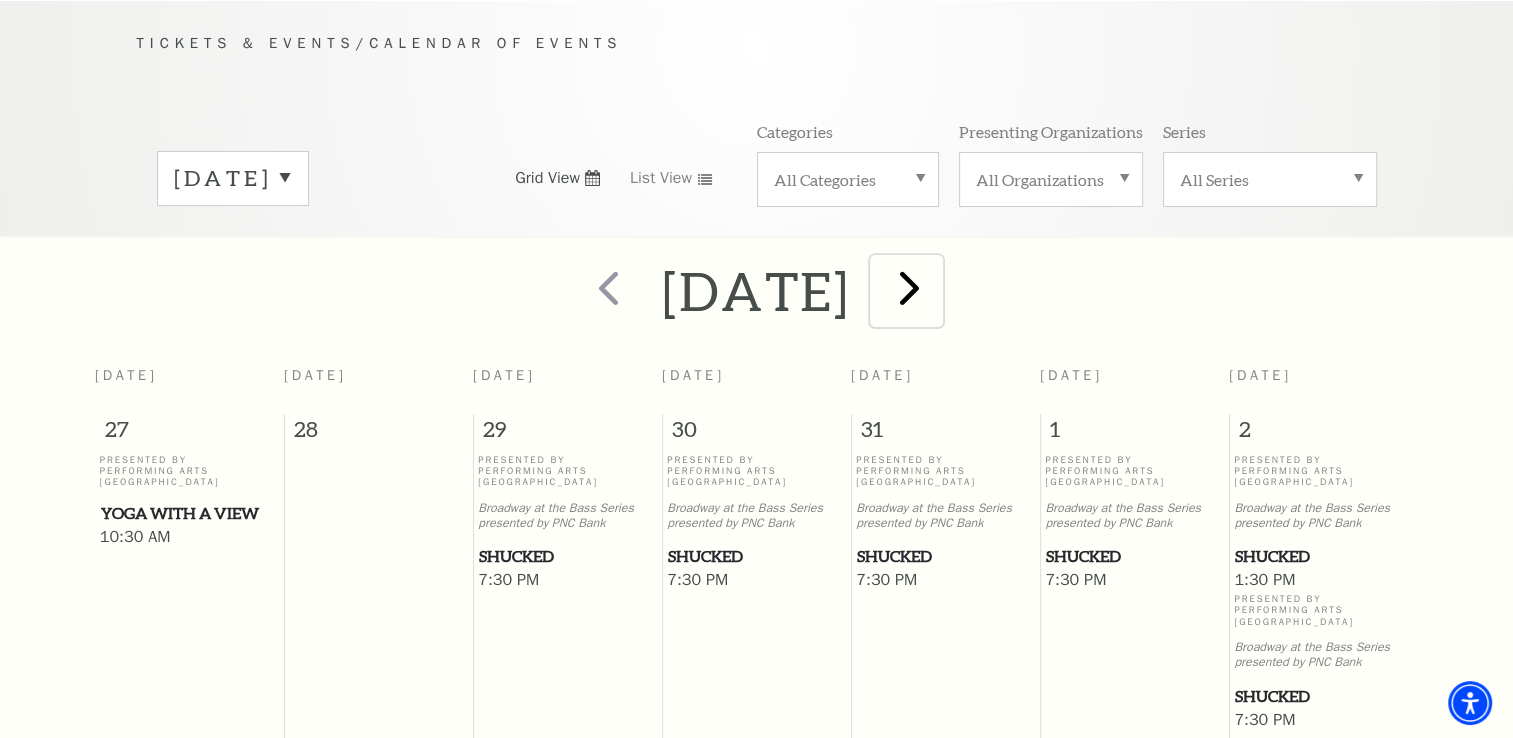 click at bounding box center [909, 287] 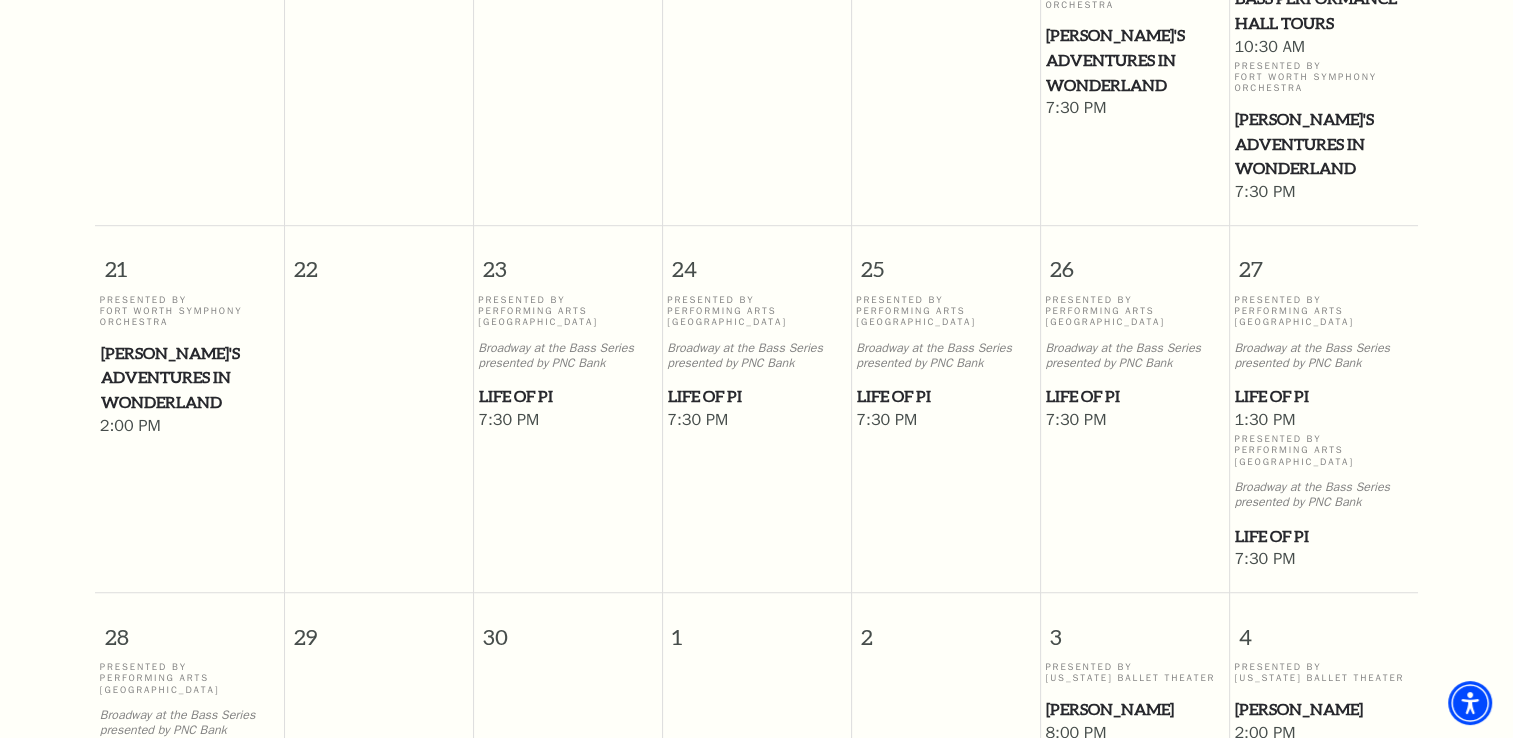 scroll, scrollTop: 1176, scrollLeft: 0, axis: vertical 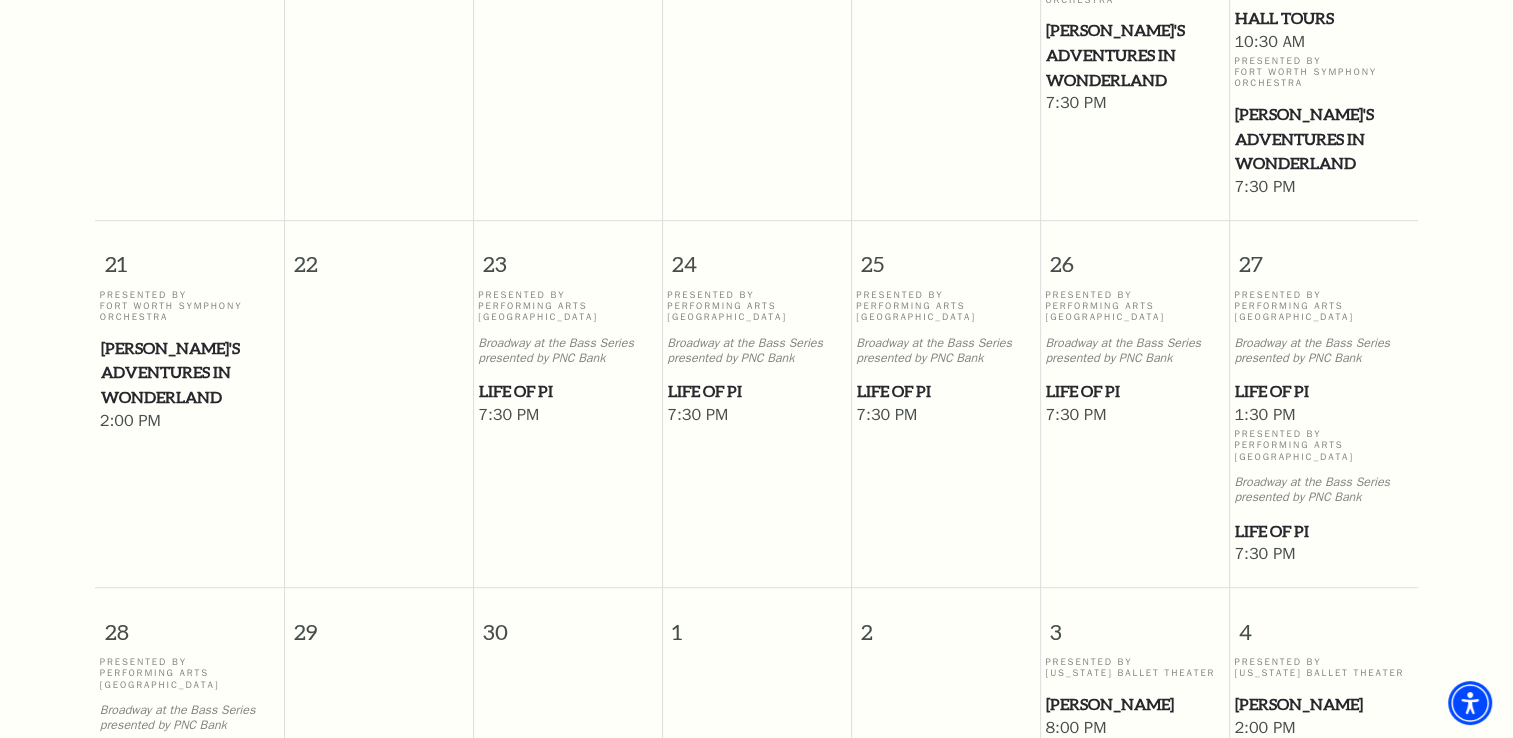 click on "Life of Pi" at bounding box center [1323, 531] 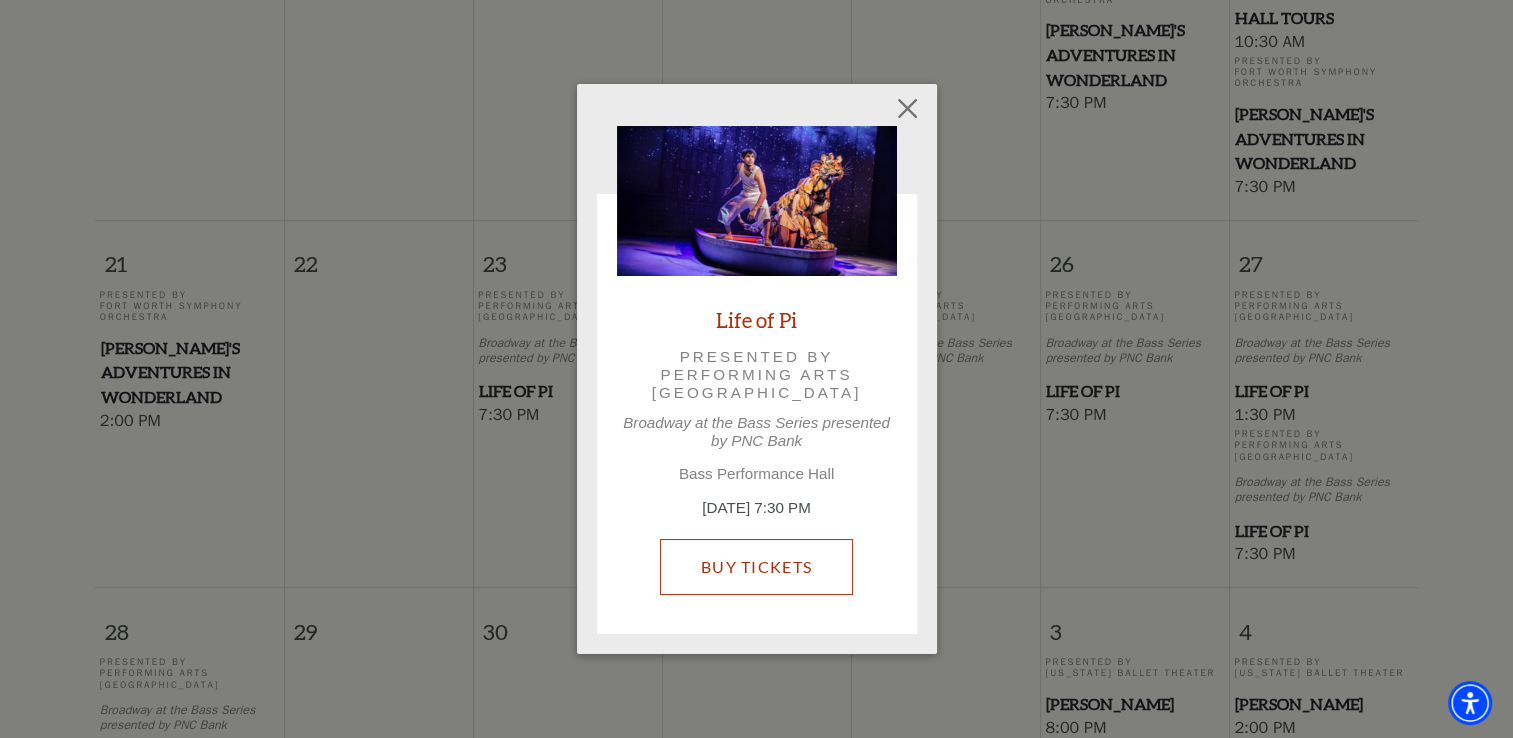 click on "Buy Tickets" at bounding box center (756, 567) 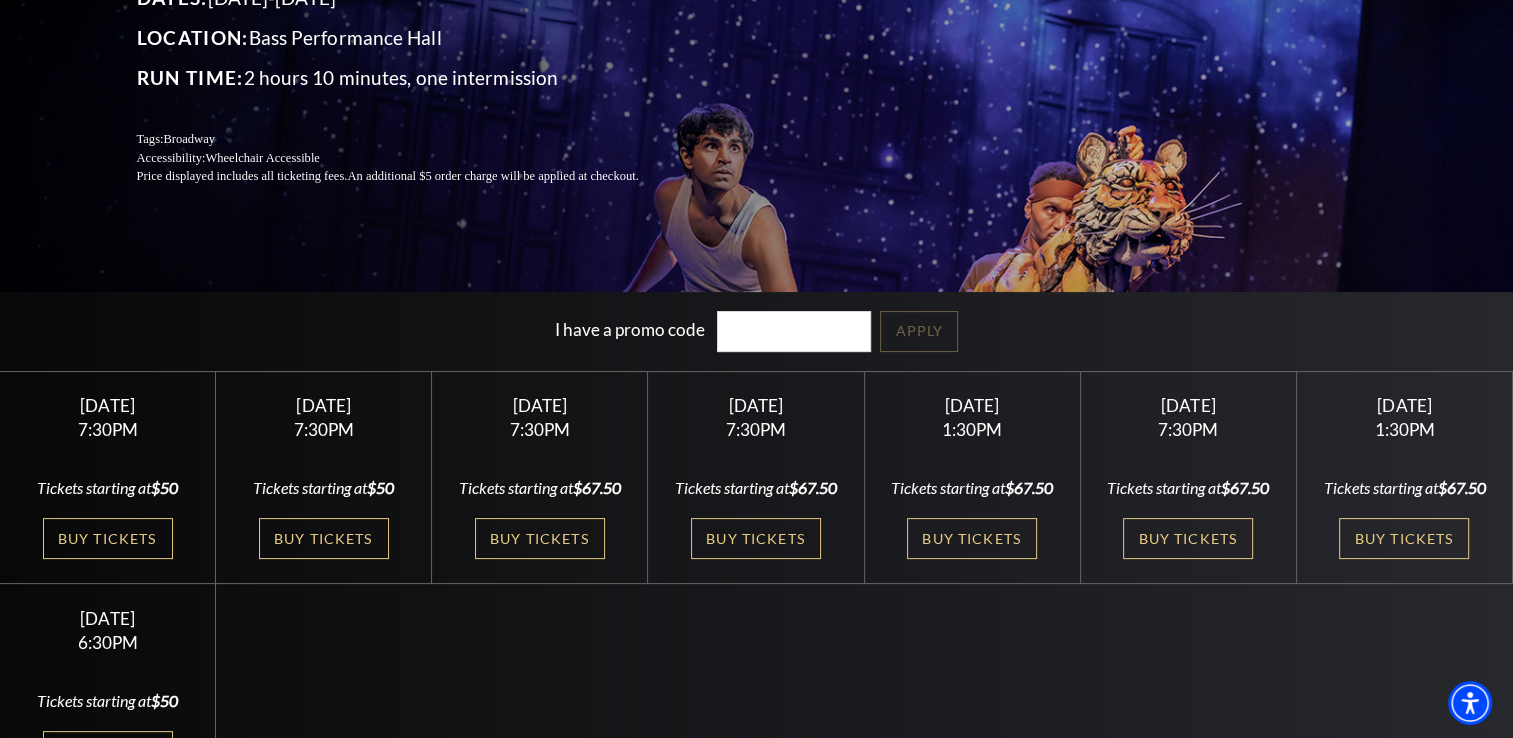 scroll, scrollTop: 300, scrollLeft: 0, axis: vertical 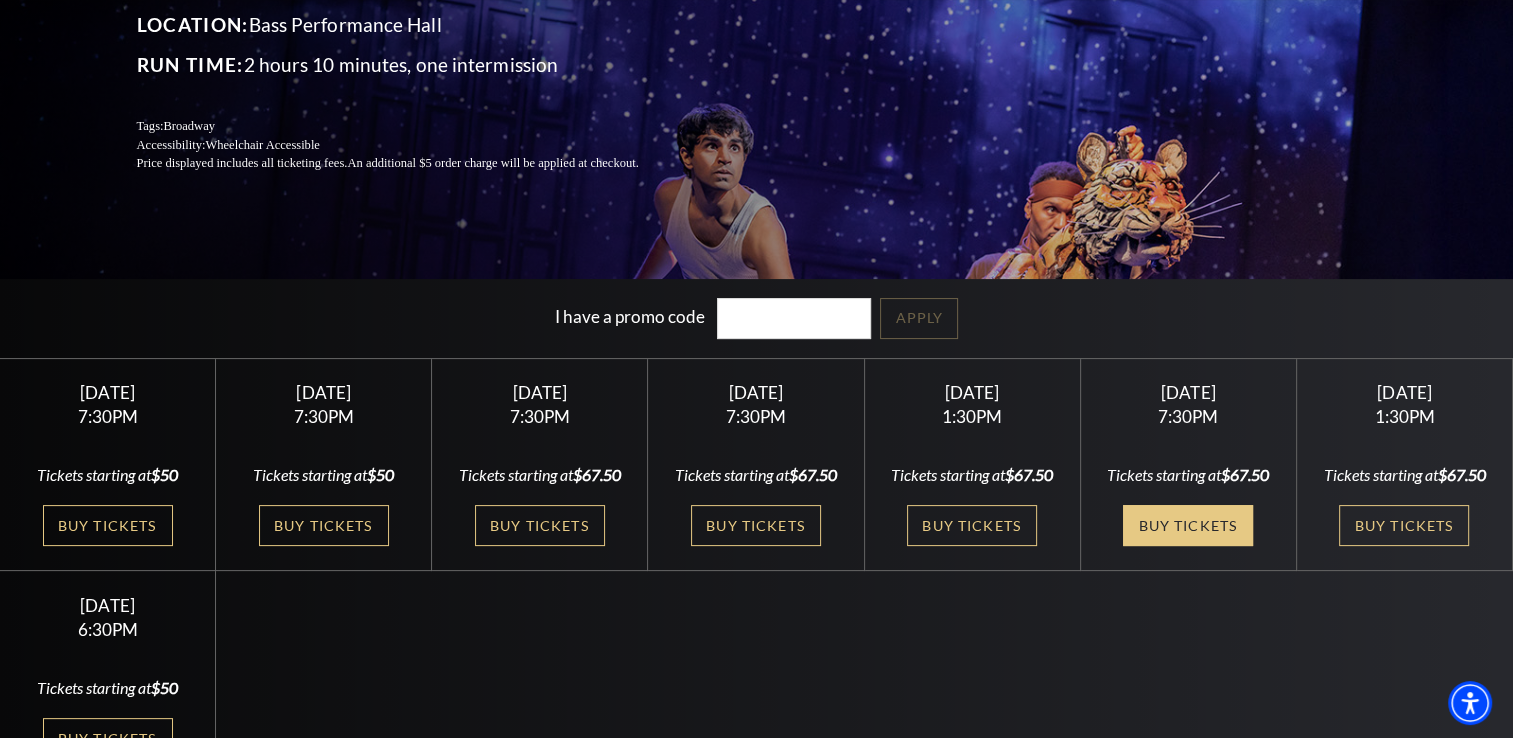 click on "Buy Tickets" at bounding box center (1188, 525) 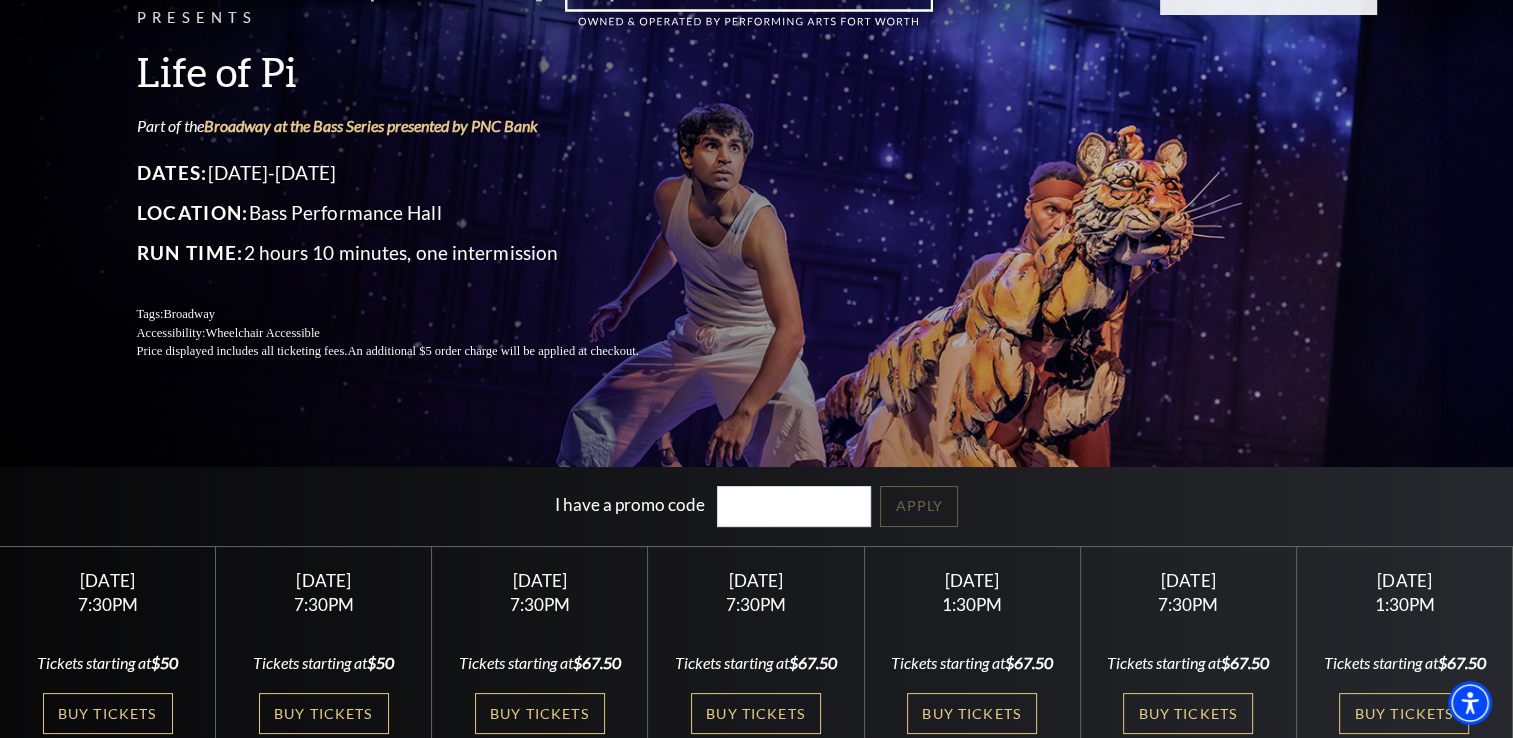 scroll, scrollTop: 300, scrollLeft: 0, axis: vertical 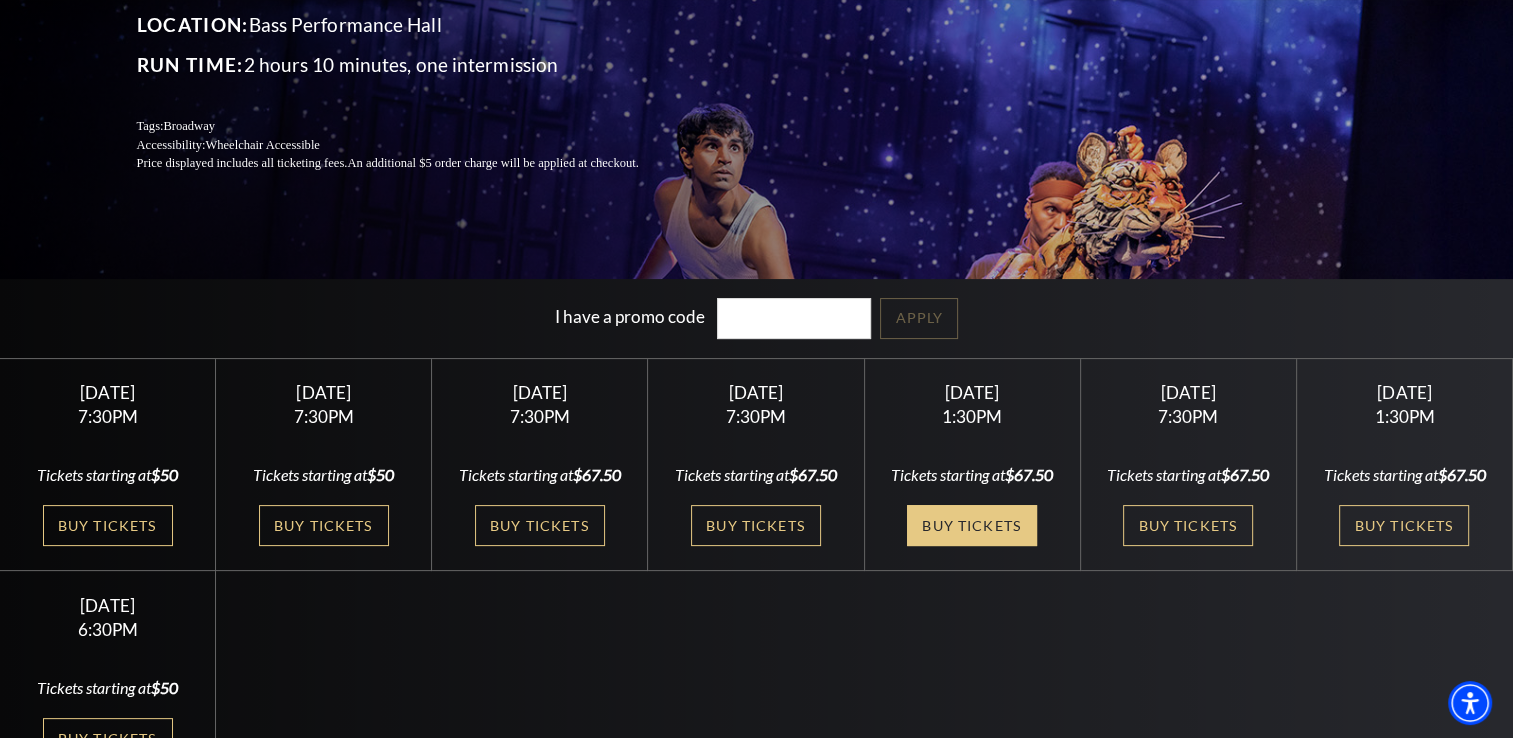 click on "Buy Tickets" at bounding box center (972, 525) 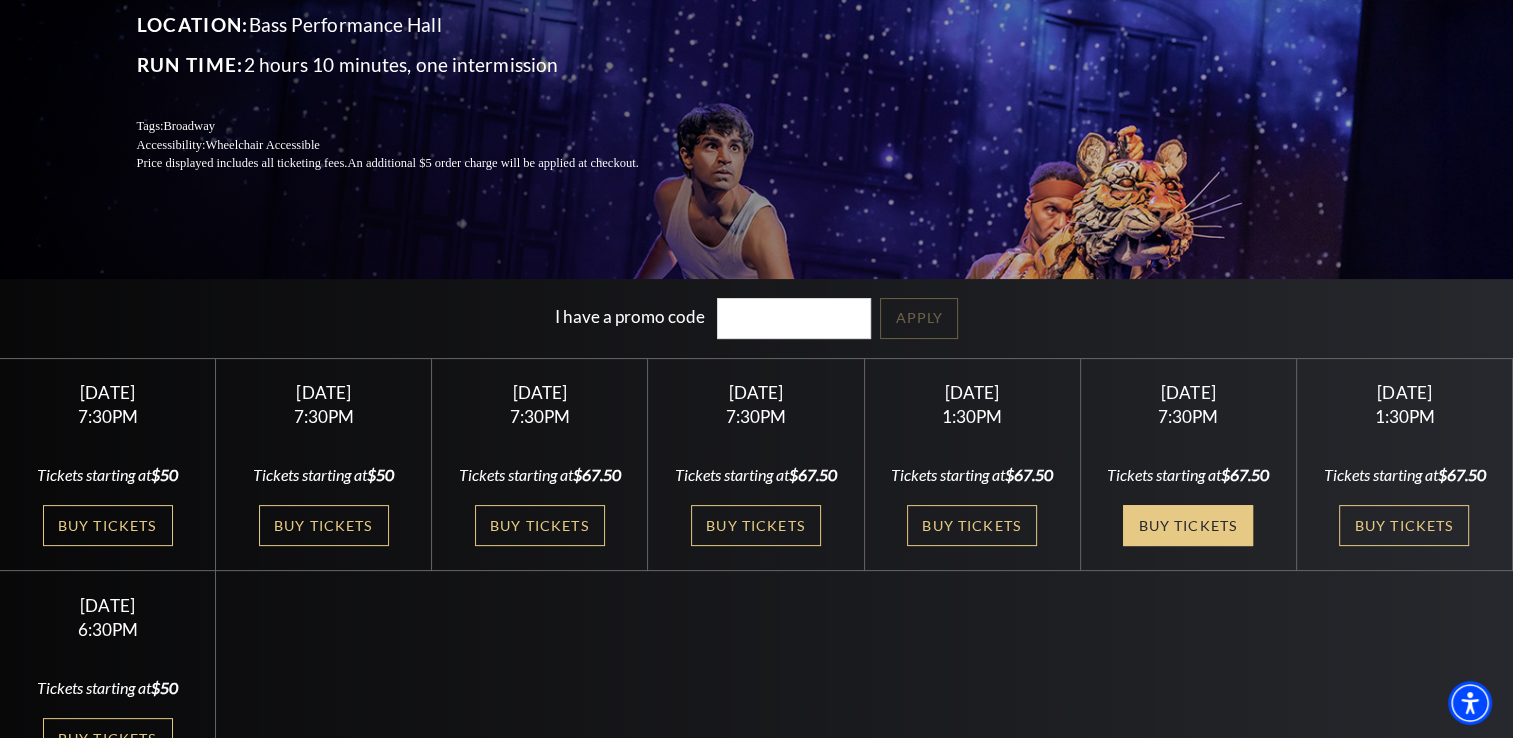 click on "Buy Tickets" at bounding box center [1188, 525] 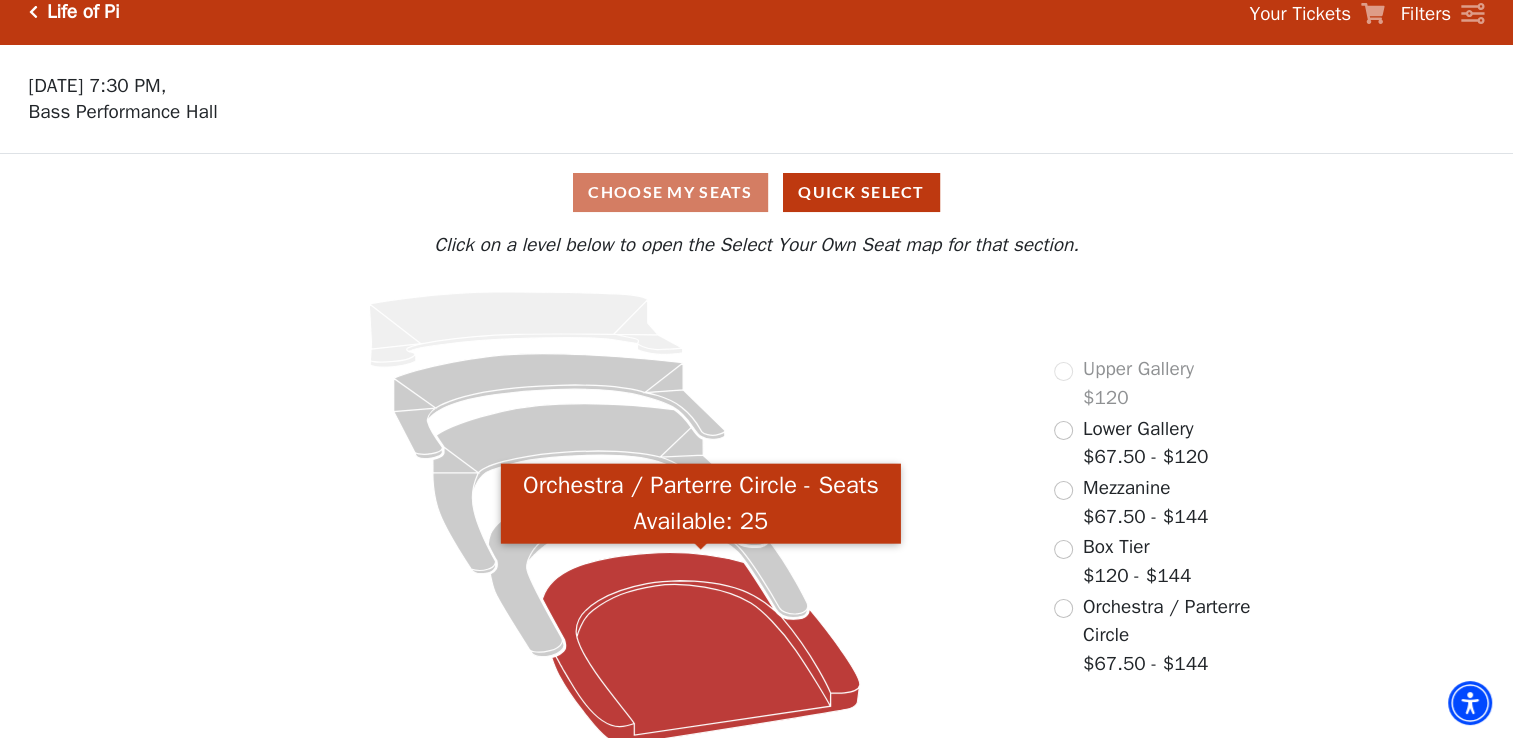 scroll, scrollTop: 38, scrollLeft: 0, axis: vertical 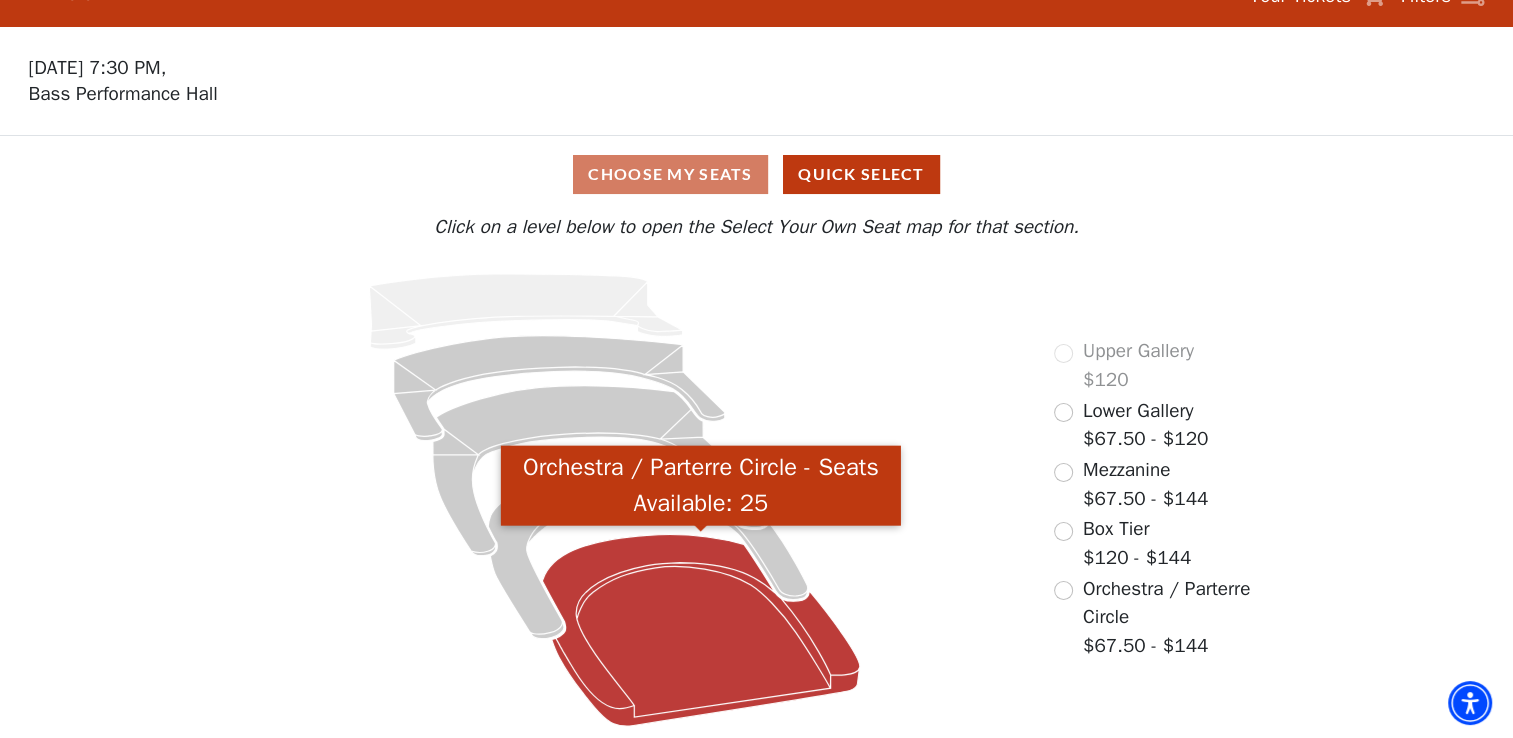 click 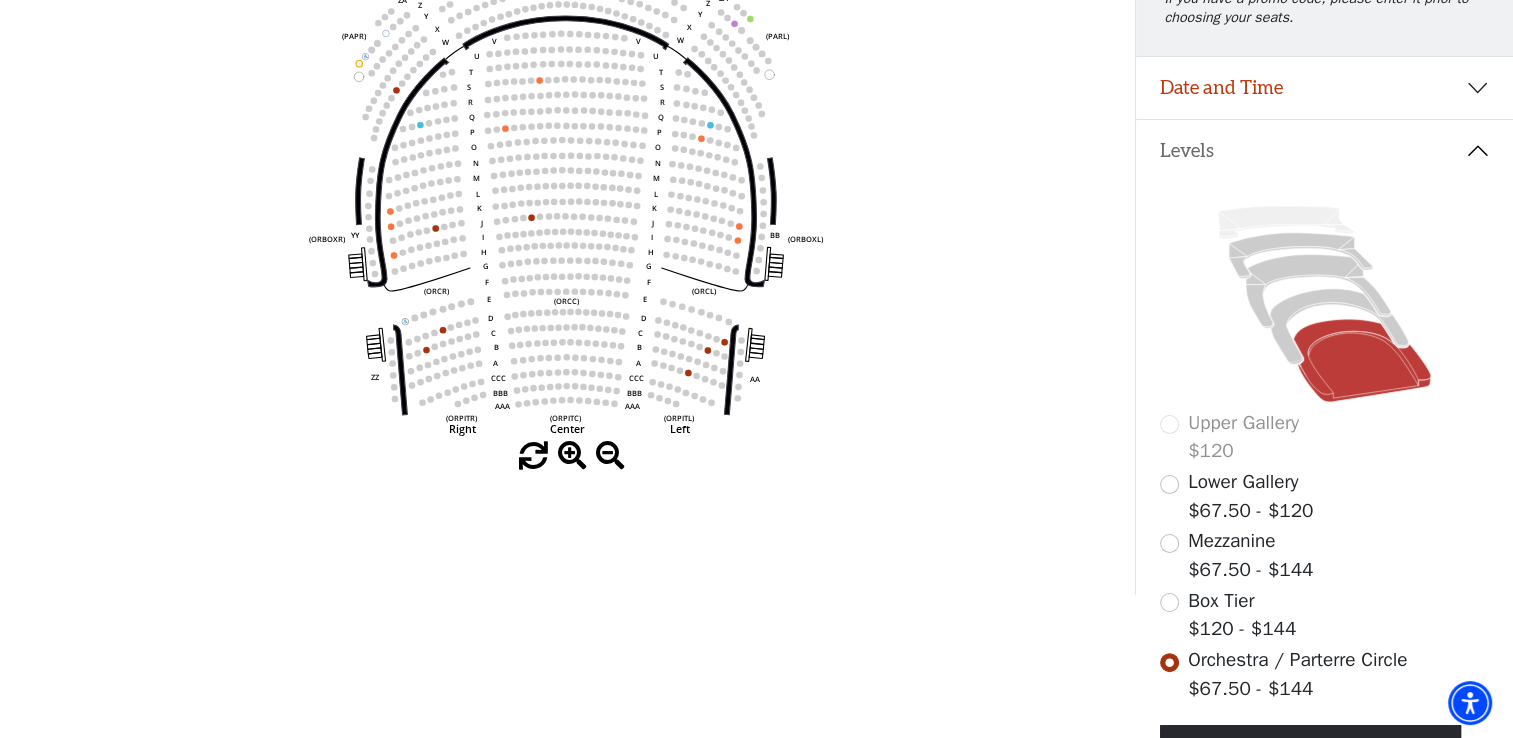scroll, scrollTop: 392, scrollLeft: 0, axis: vertical 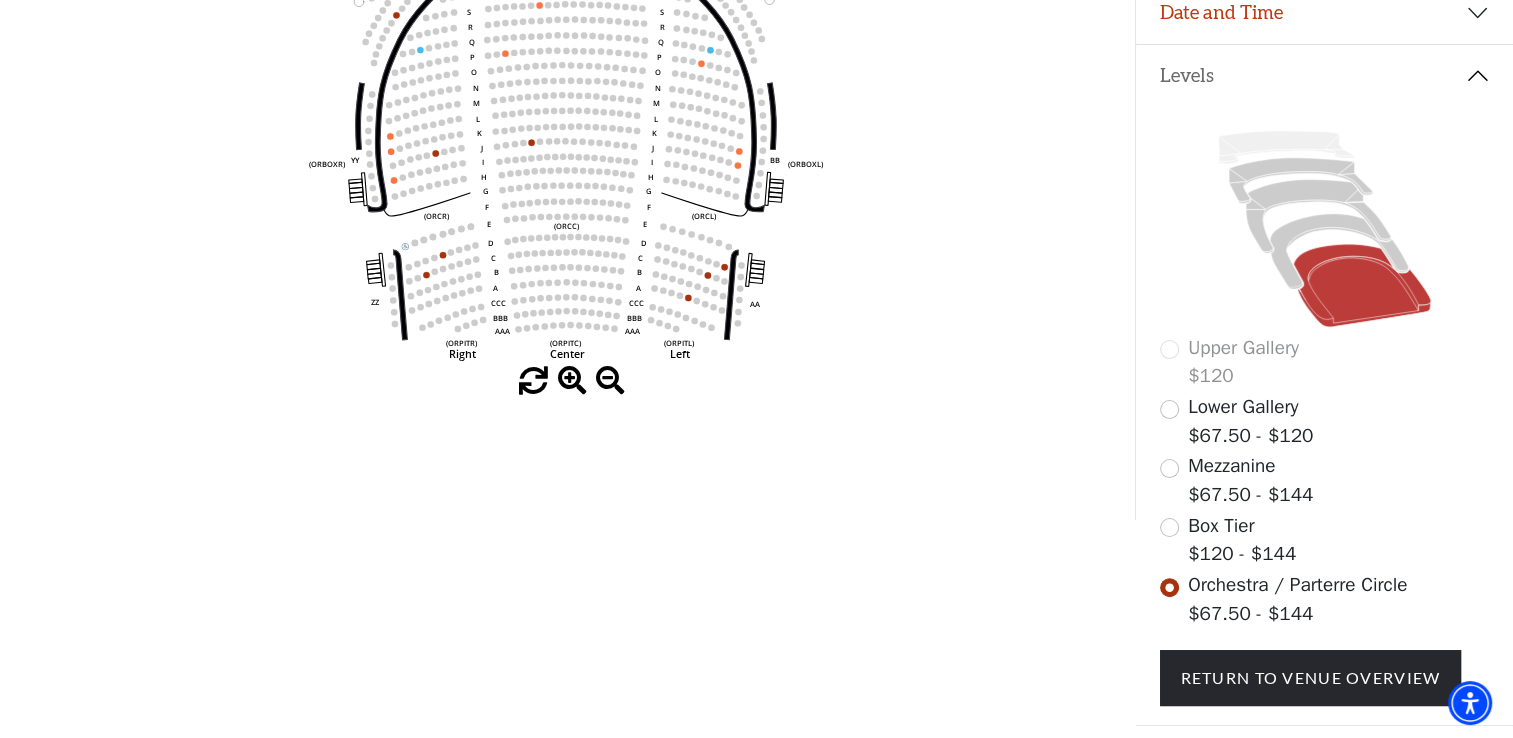 click at bounding box center [572, 381] 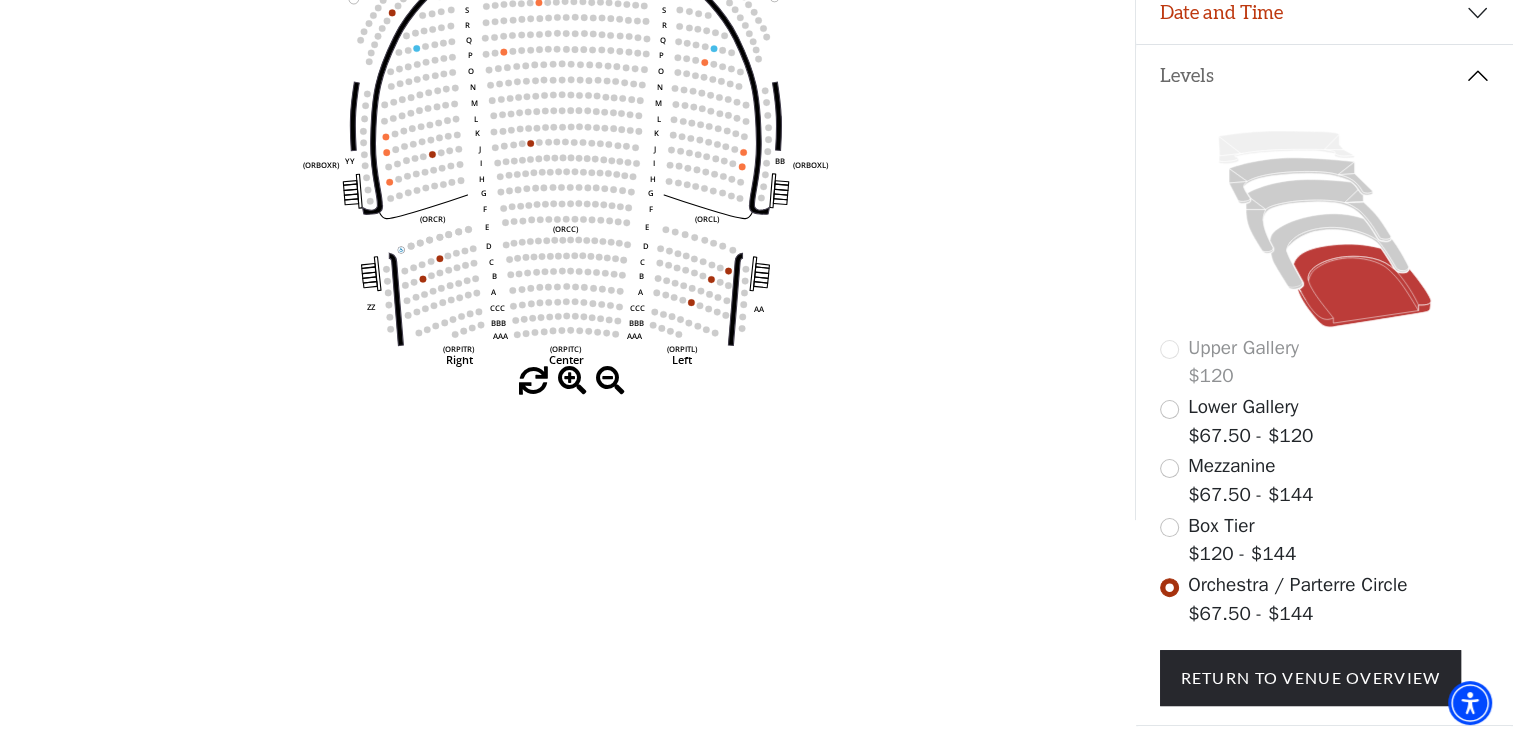 click at bounding box center [572, 381] 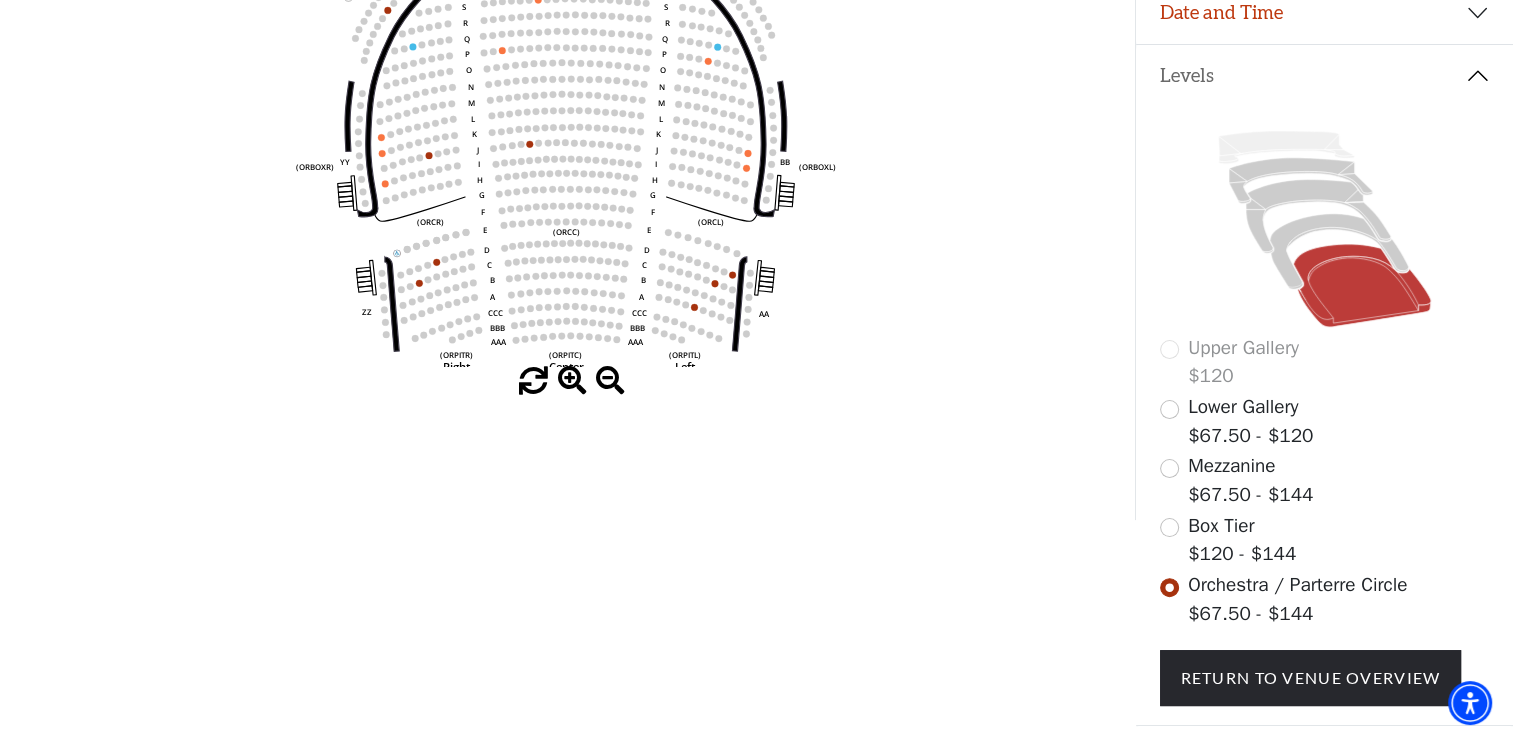 click at bounding box center (572, 381) 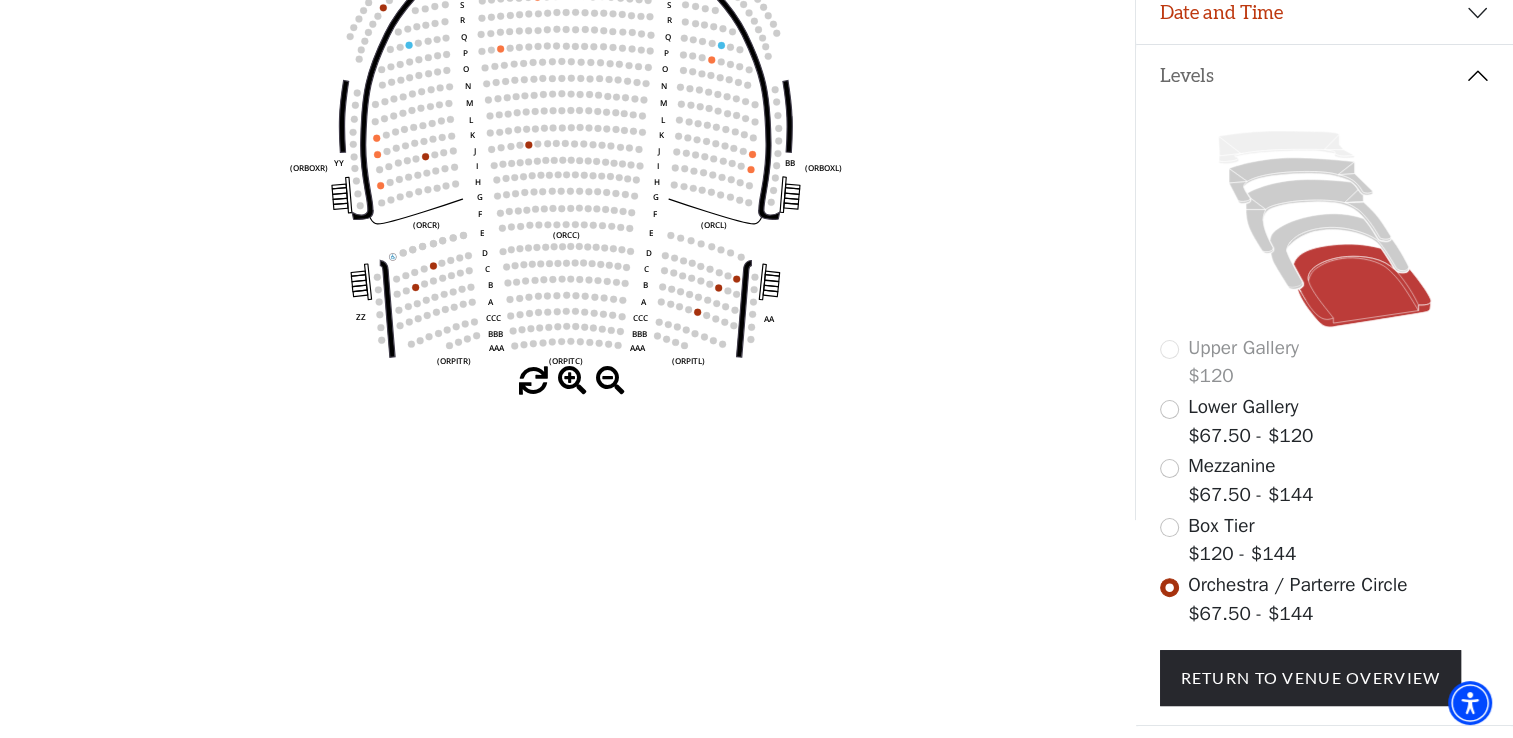 click at bounding box center [572, 381] 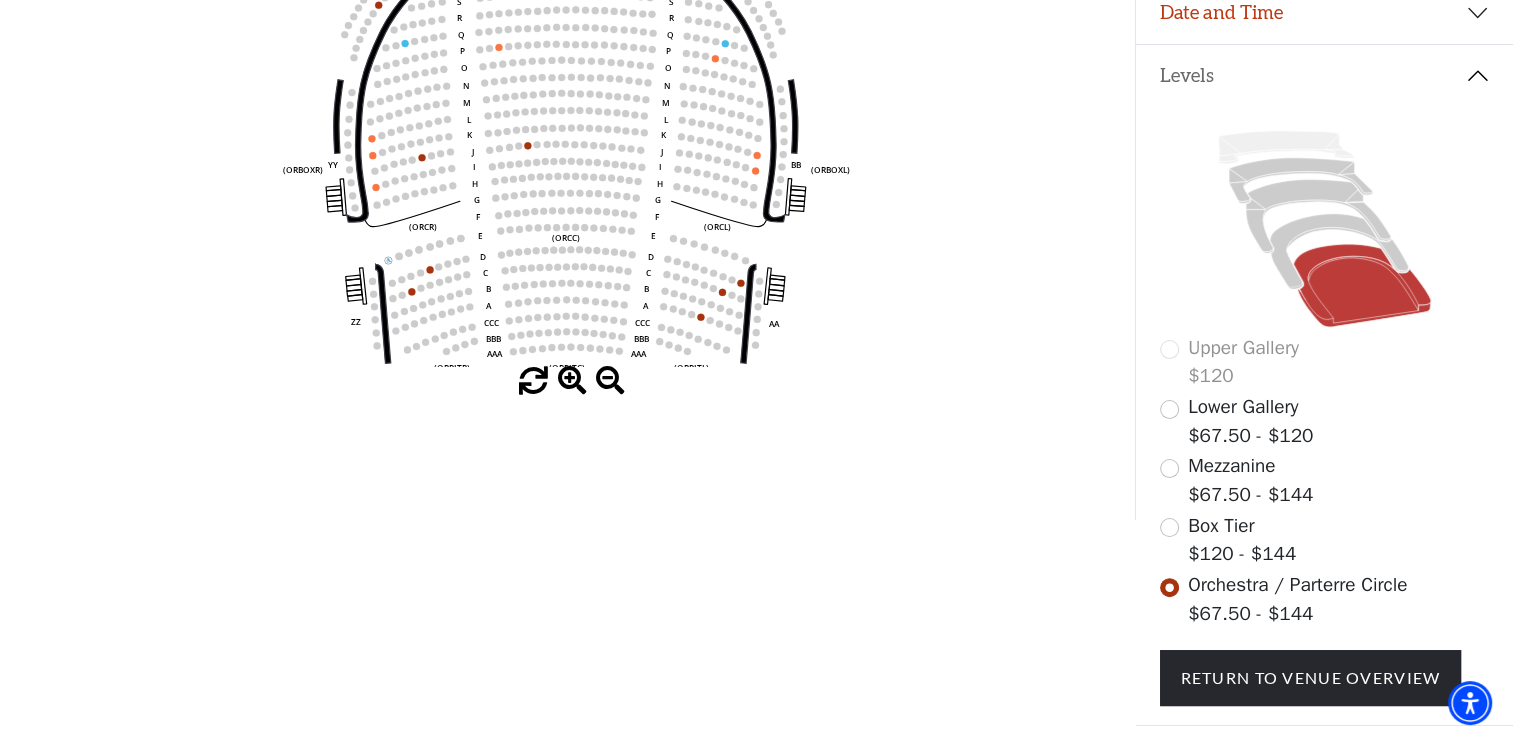 click at bounding box center (572, 381) 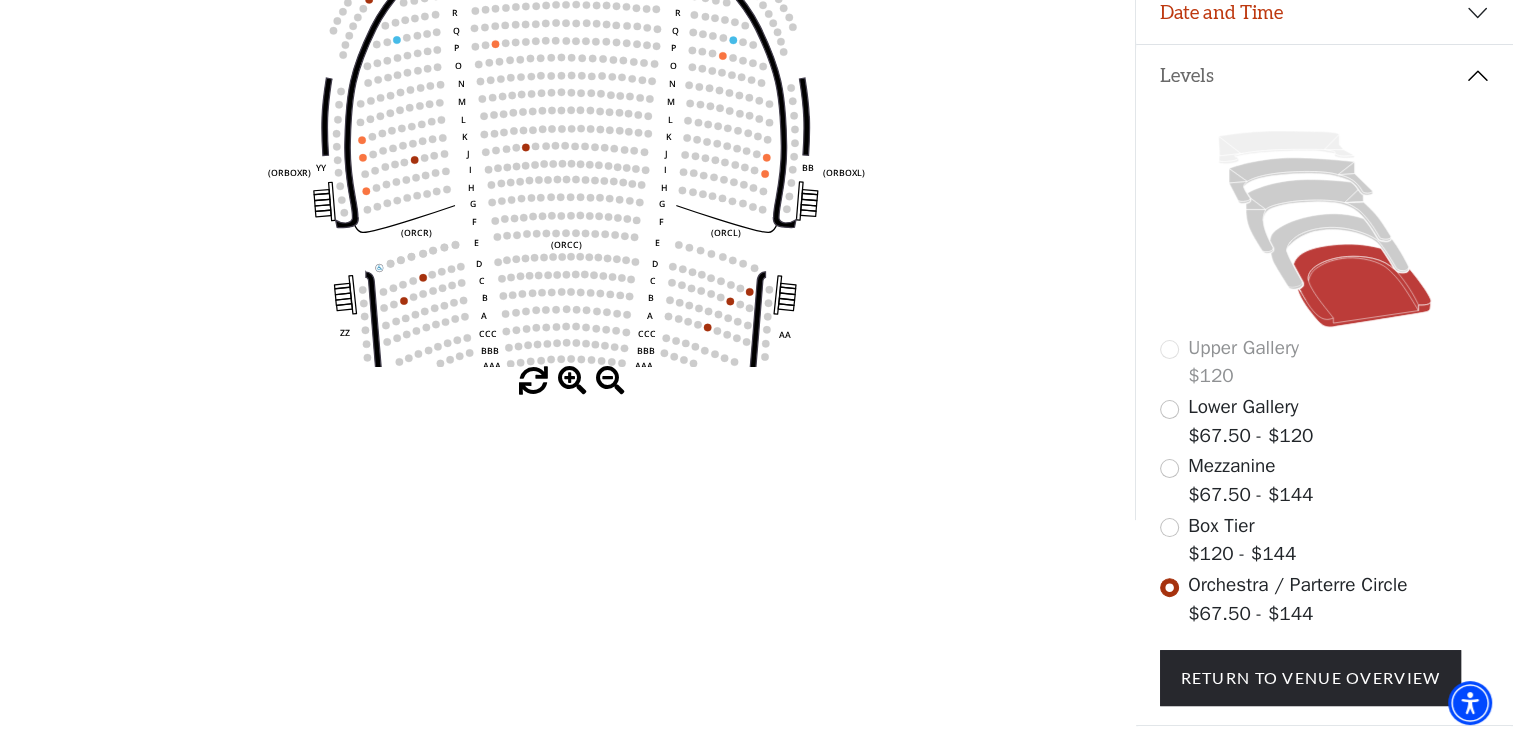 click at bounding box center (572, 381) 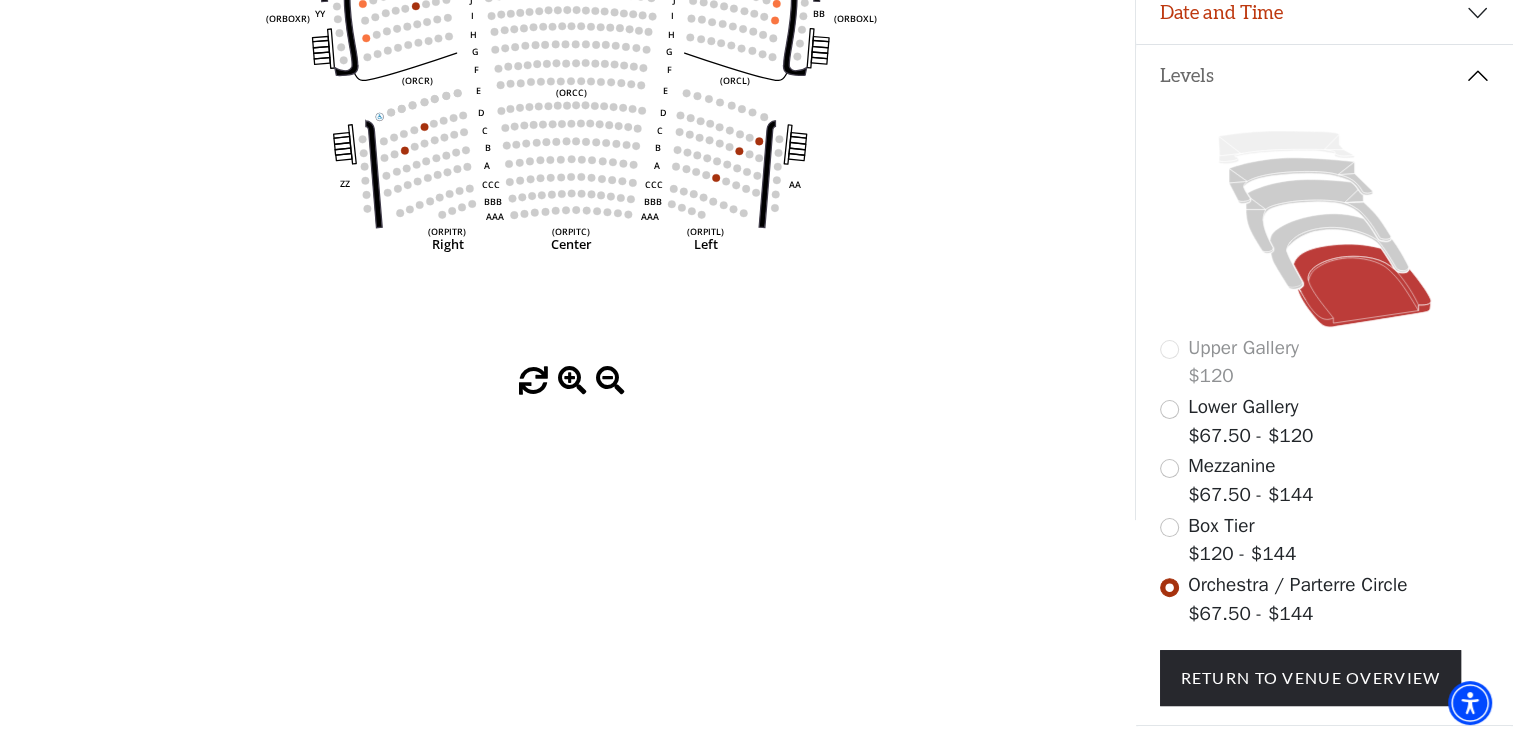 drag, startPoint x: 565, startPoint y: 222, endPoint x: 569, endPoint y: 87, distance: 135.05925 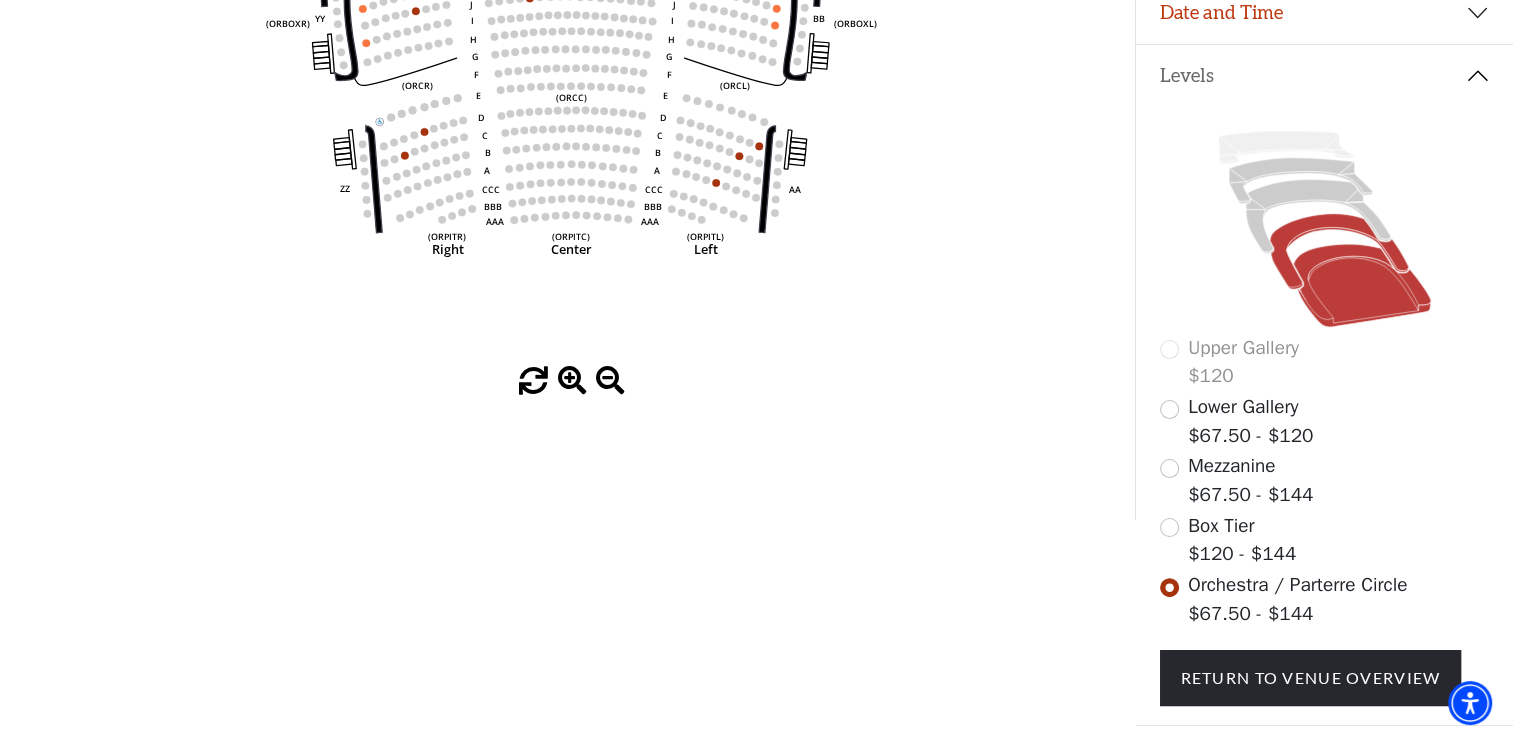 click 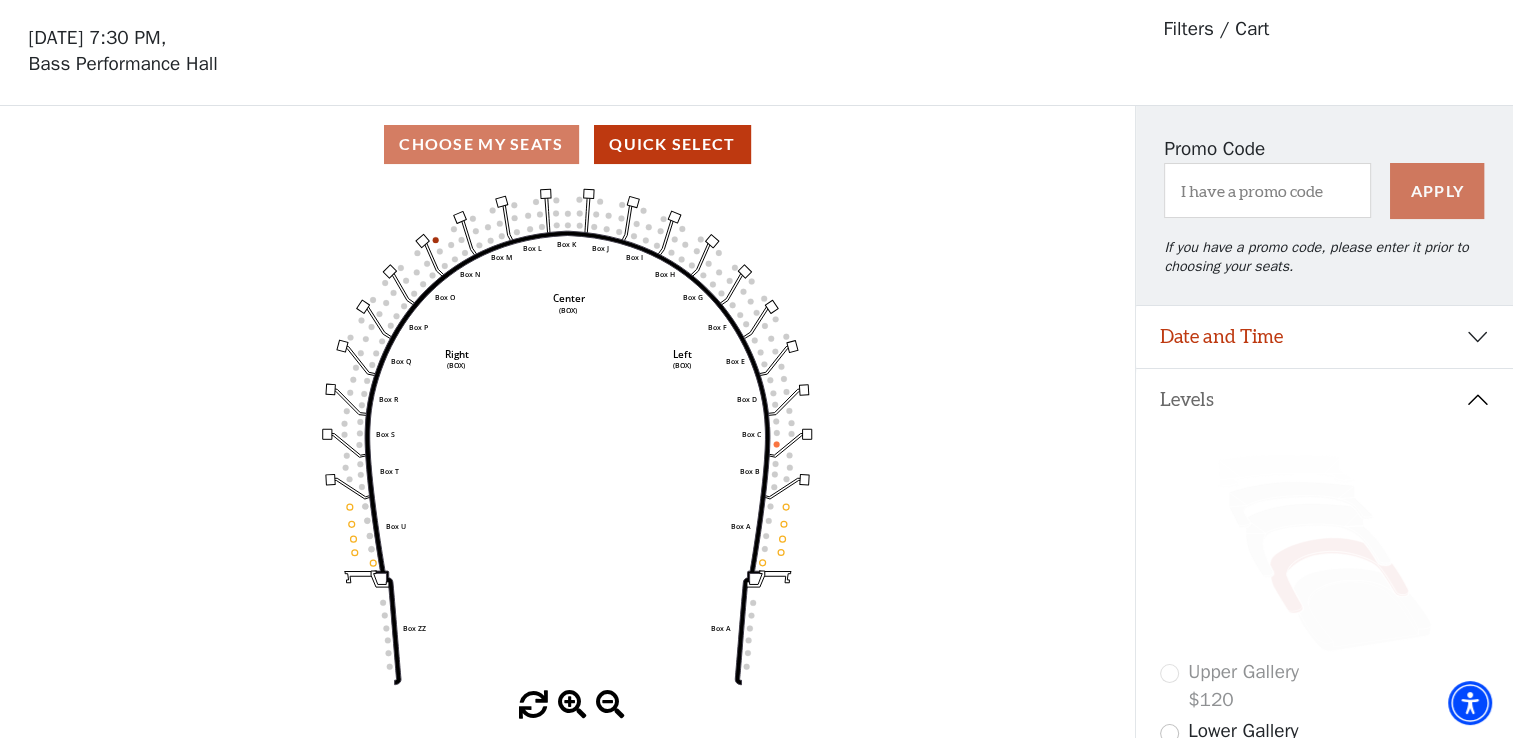 scroll, scrollTop: 92, scrollLeft: 0, axis: vertical 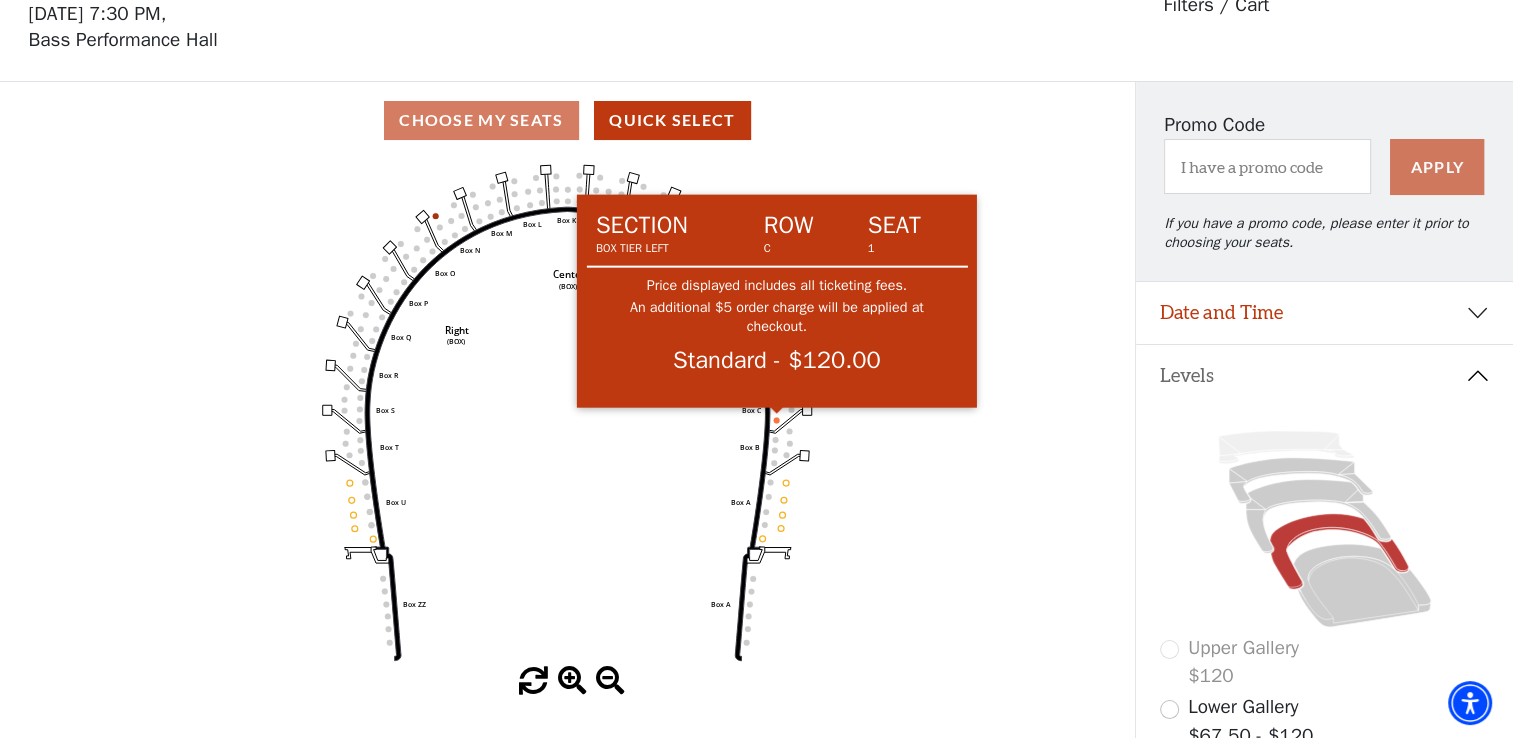 click 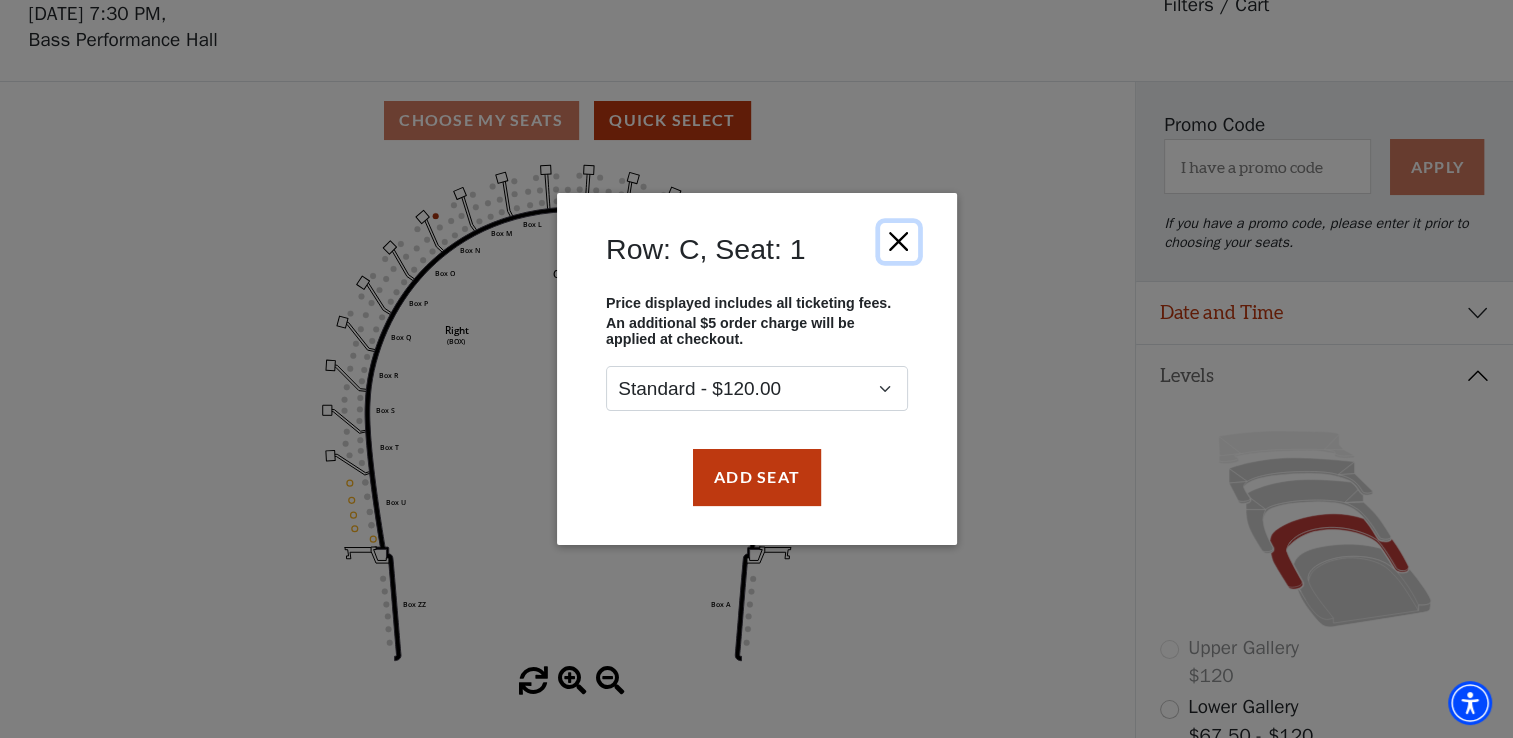 click at bounding box center [898, 242] 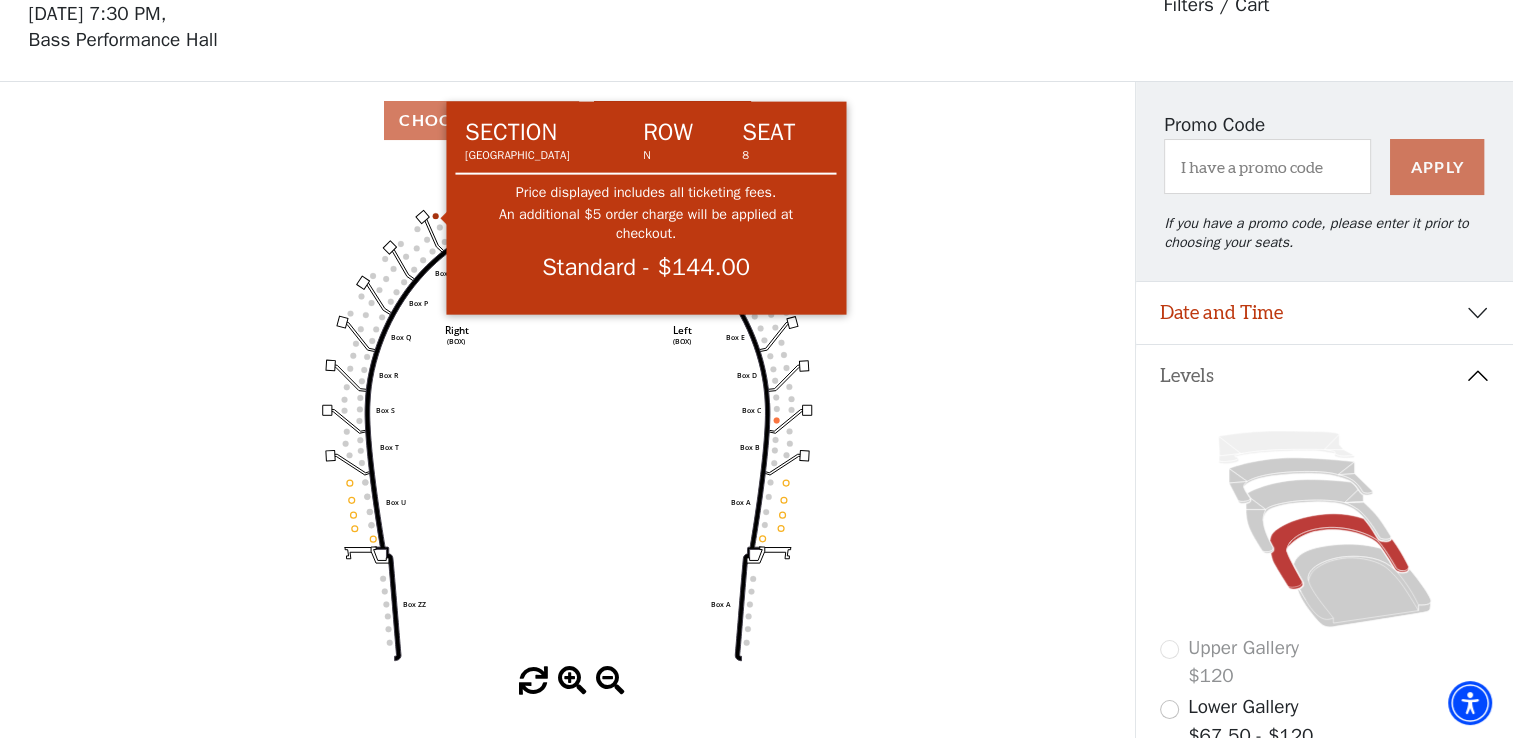 click 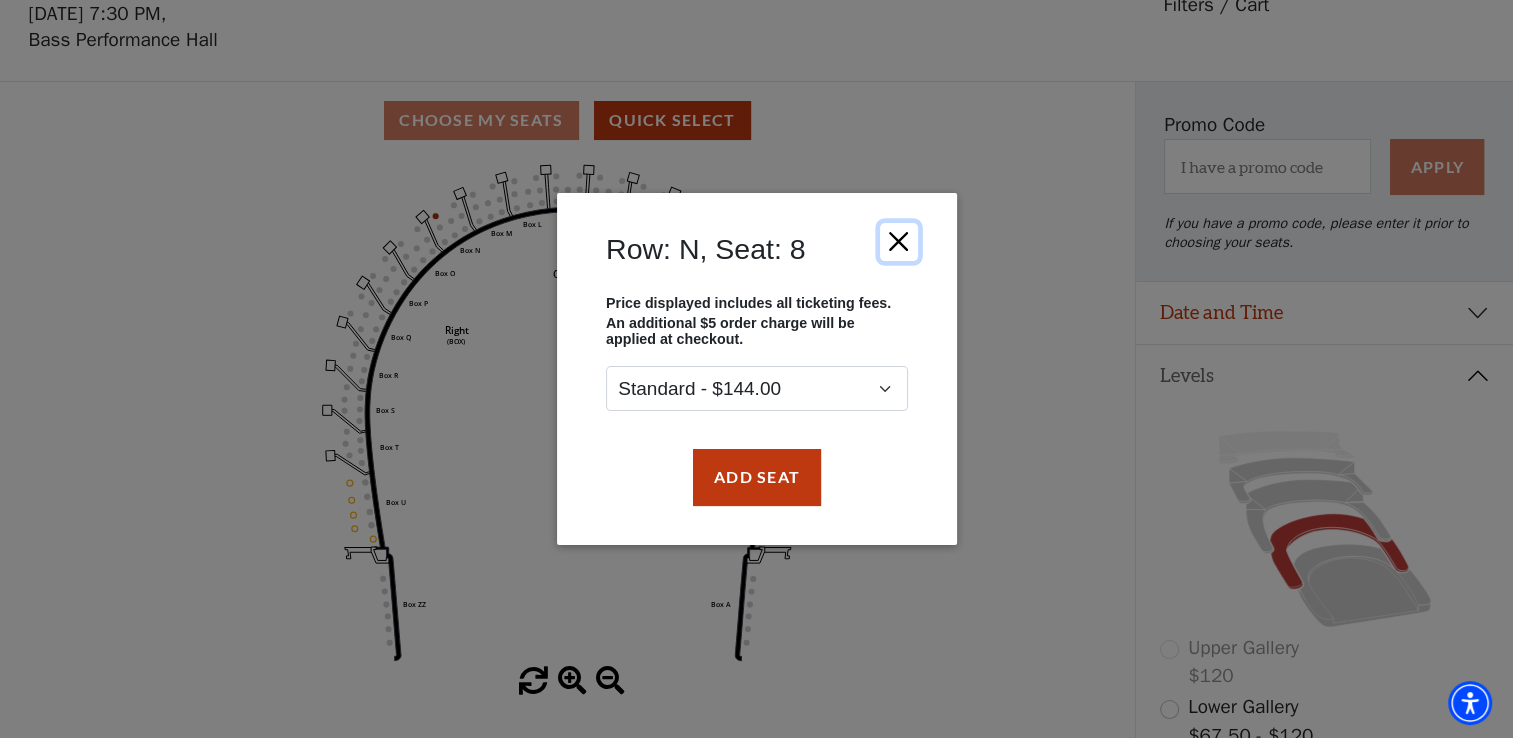 click at bounding box center [898, 242] 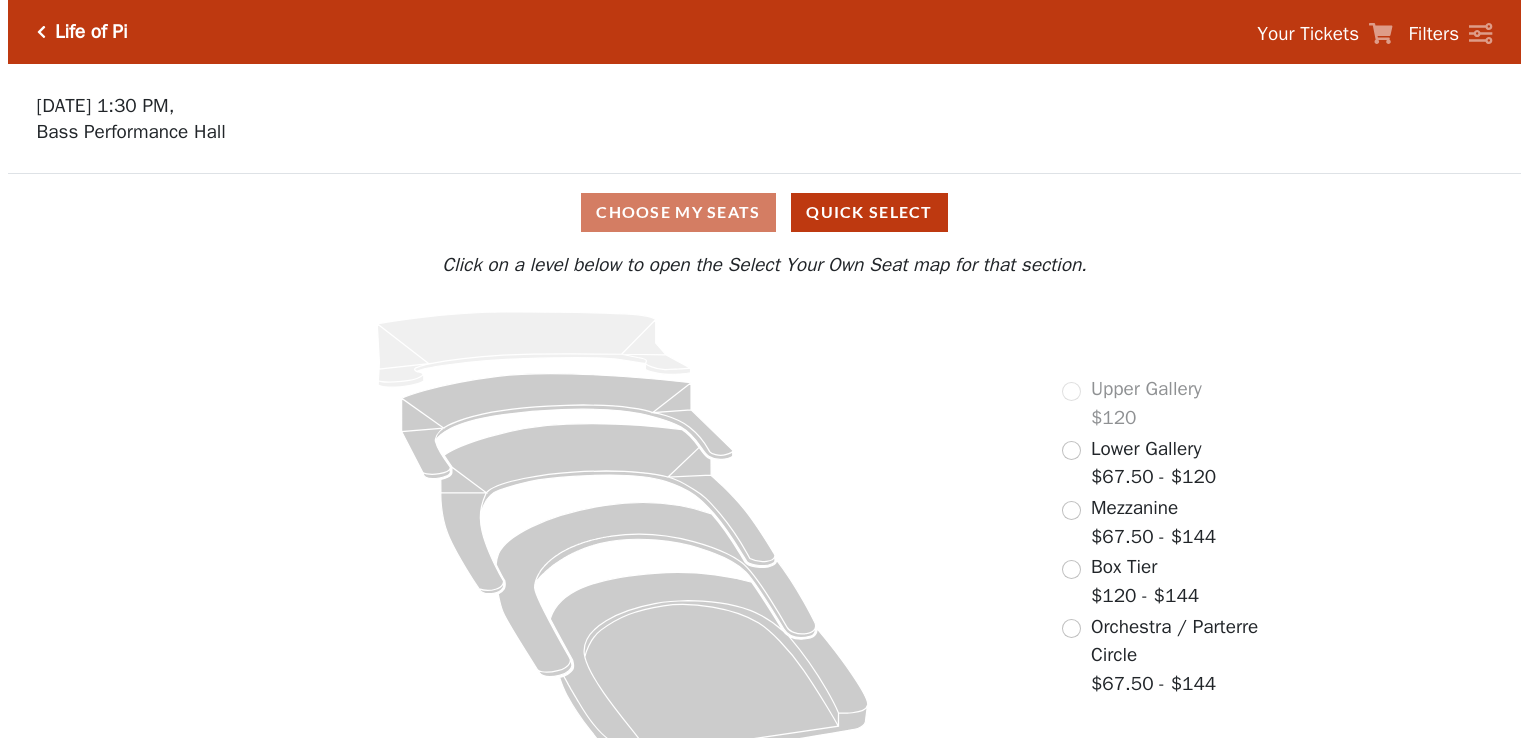 scroll, scrollTop: 0, scrollLeft: 0, axis: both 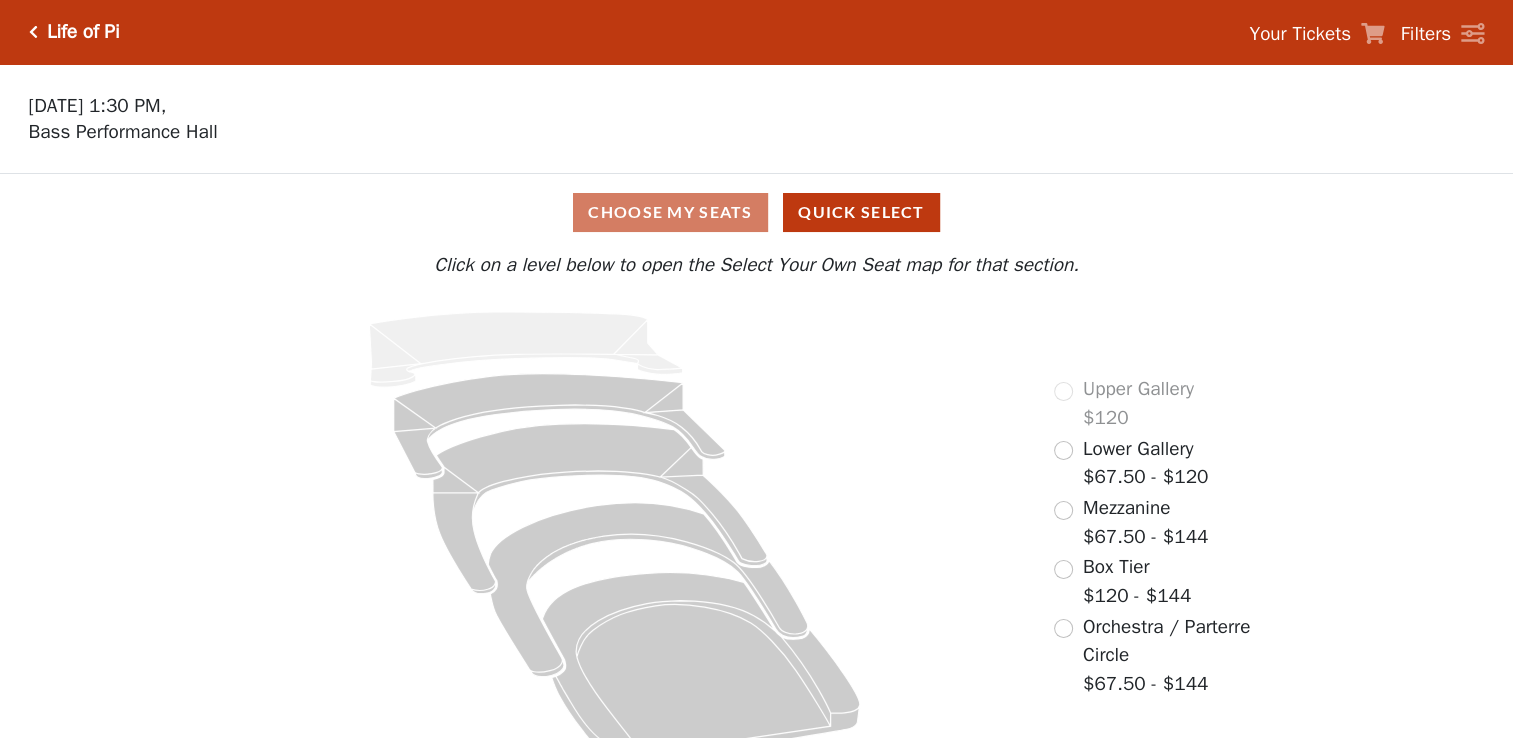 click on "Box Tier $120 - $144" at bounding box center [1137, 581] 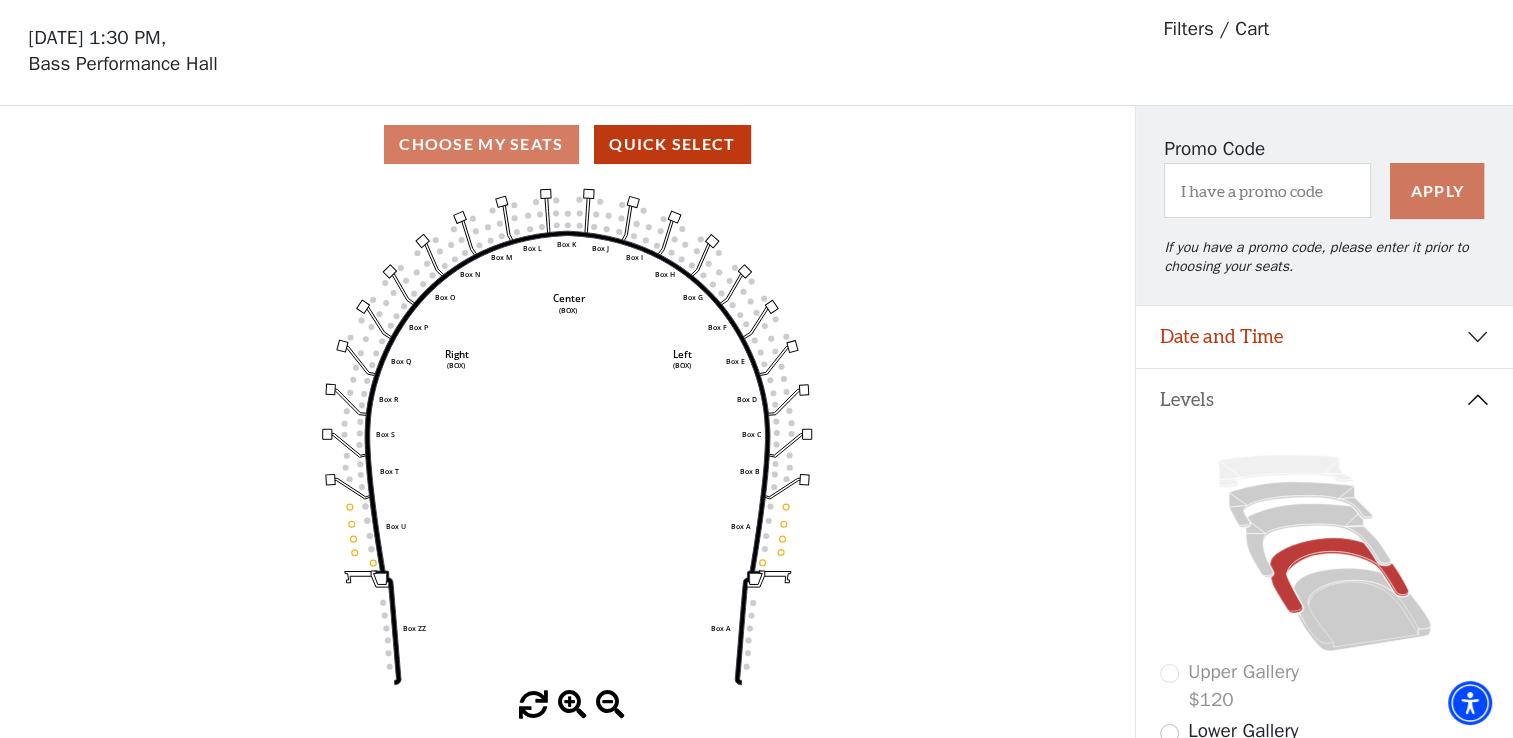 scroll, scrollTop: 92, scrollLeft: 0, axis: vertical 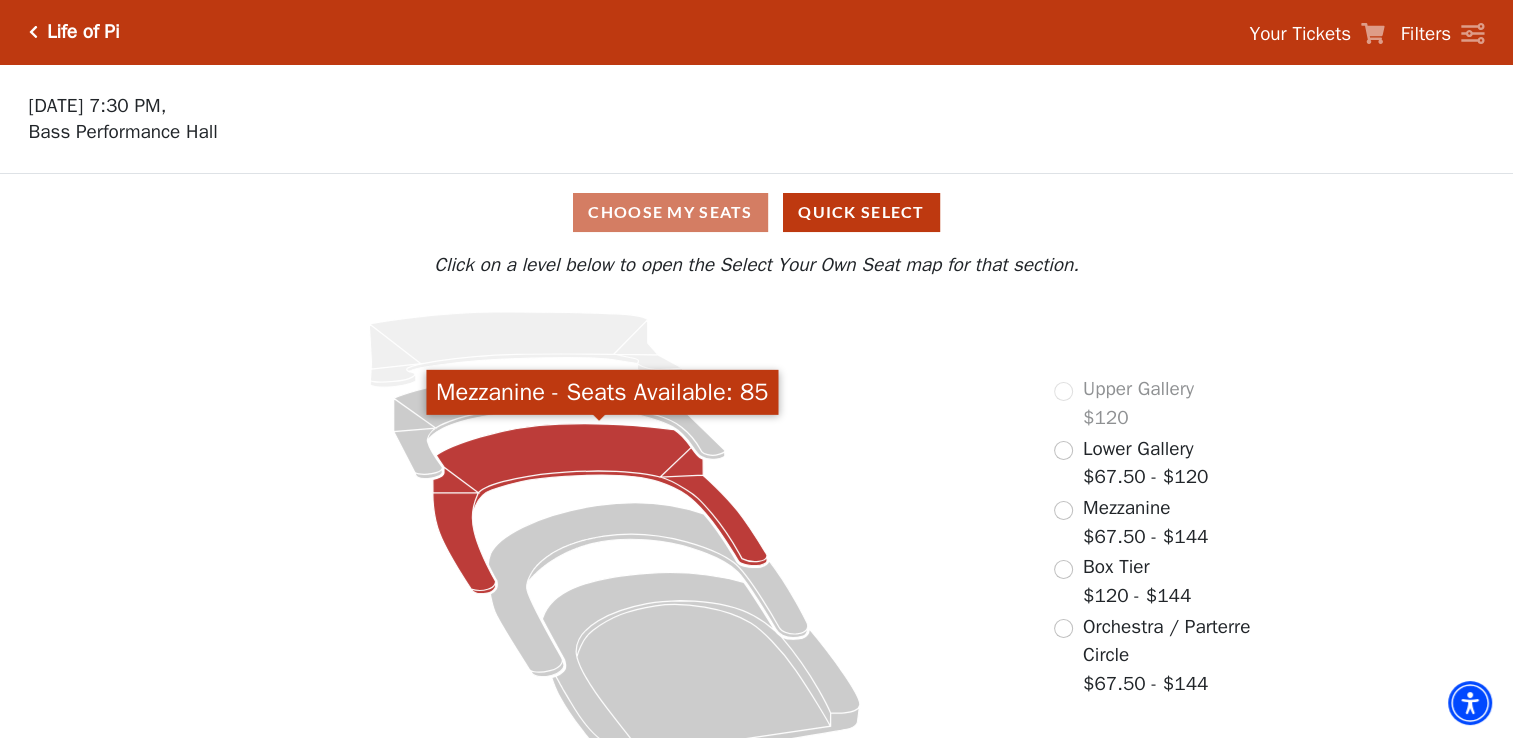 click 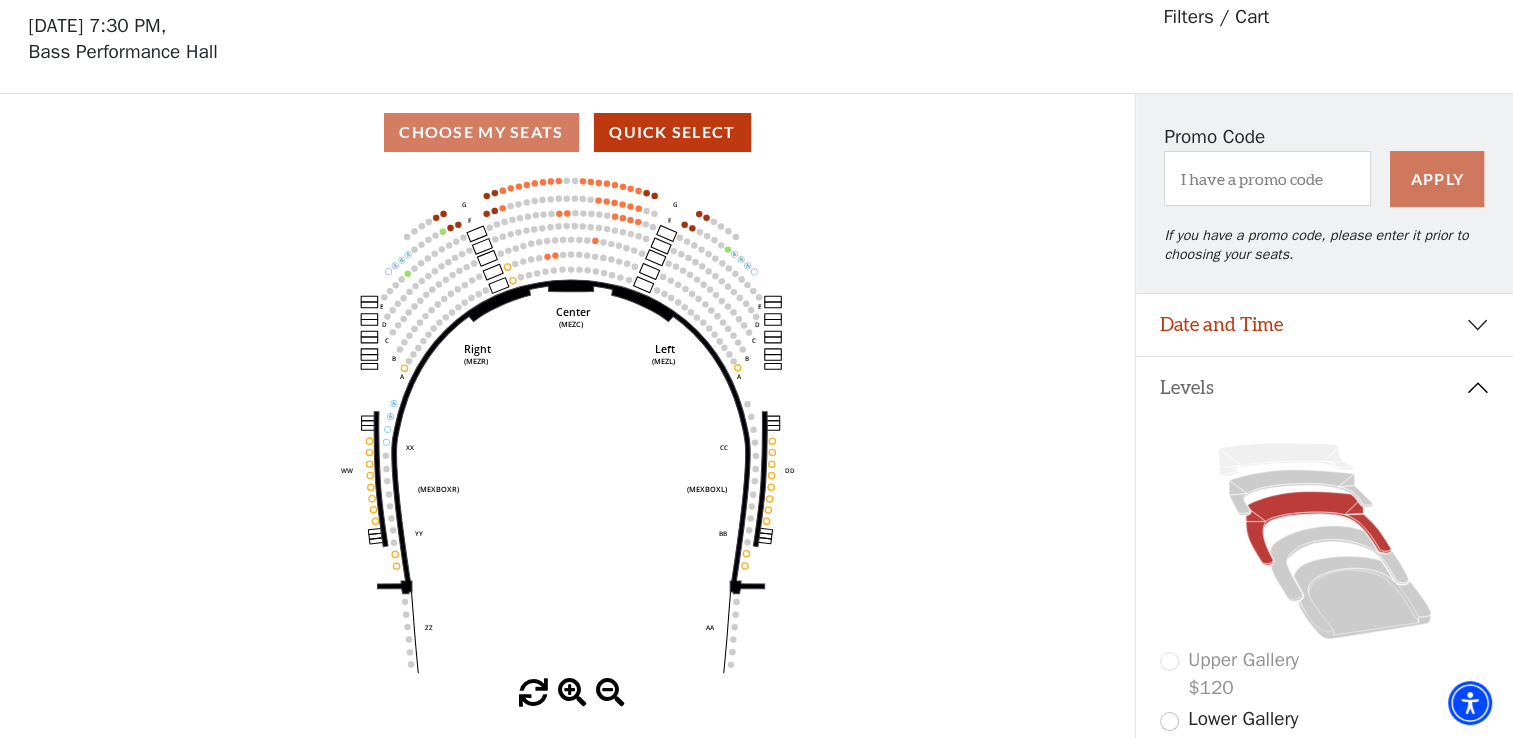 scroll, scrollTop: 92, scrollLeft: 0, axis: vertical 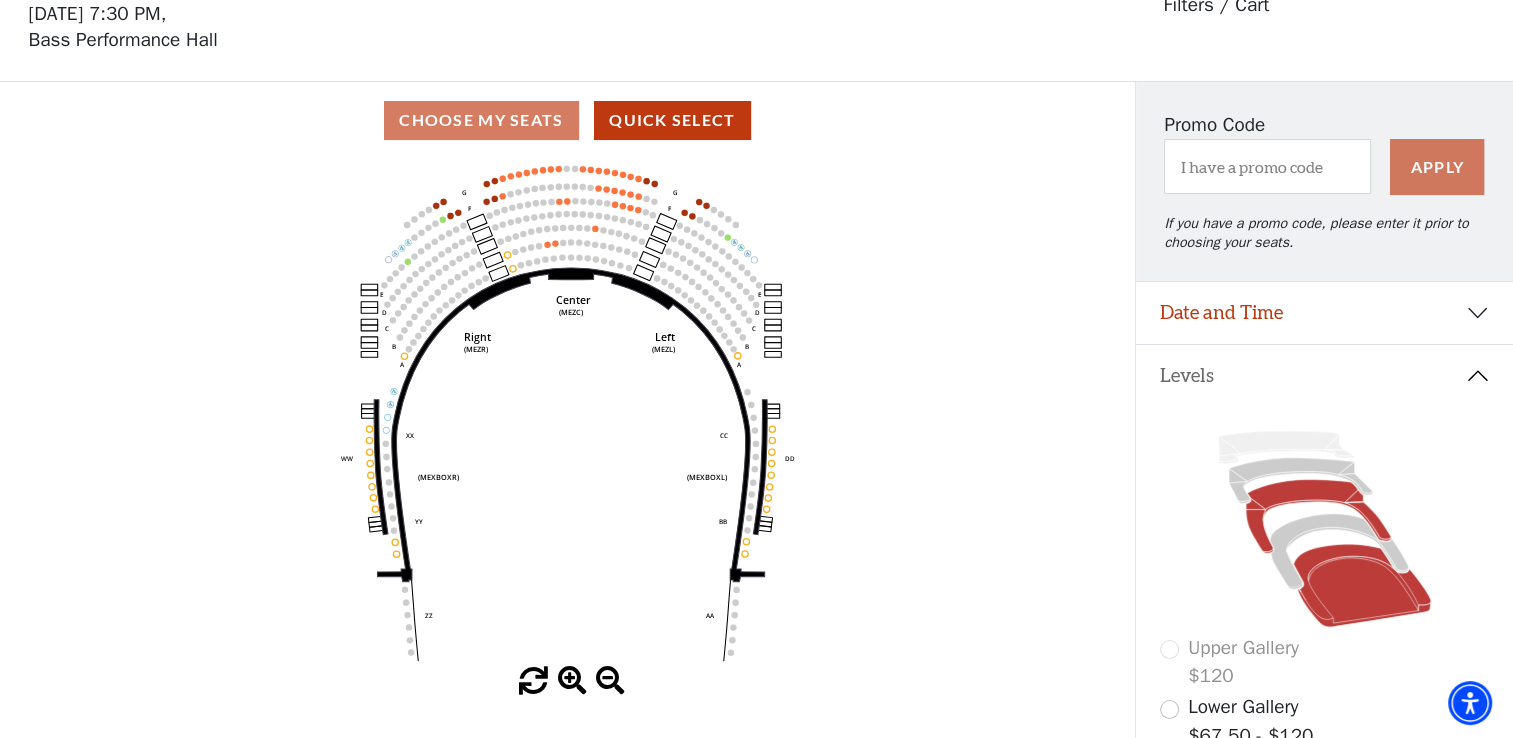 click 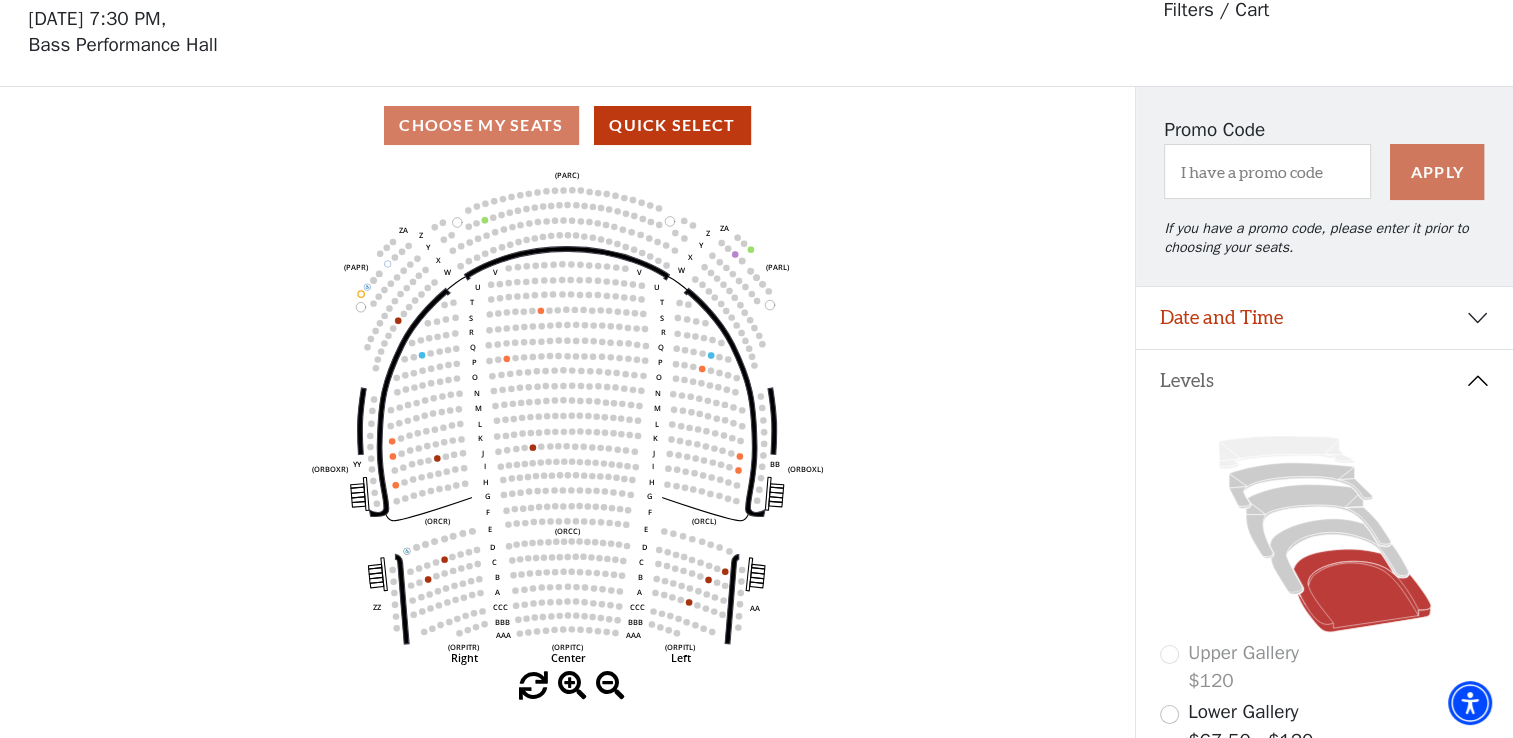 scroll, scrollTop: 92, scrollLeft: 0, axis: vertical 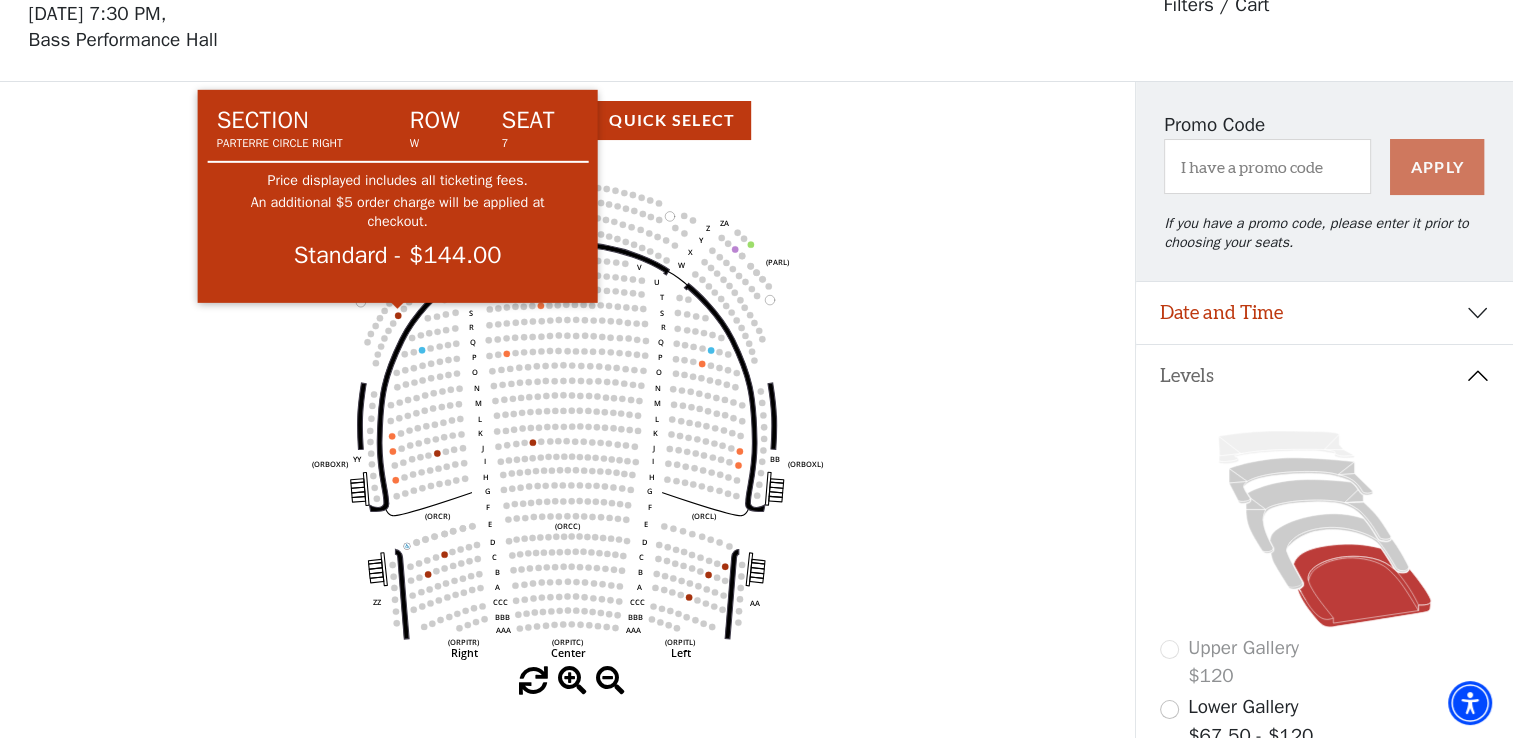 click 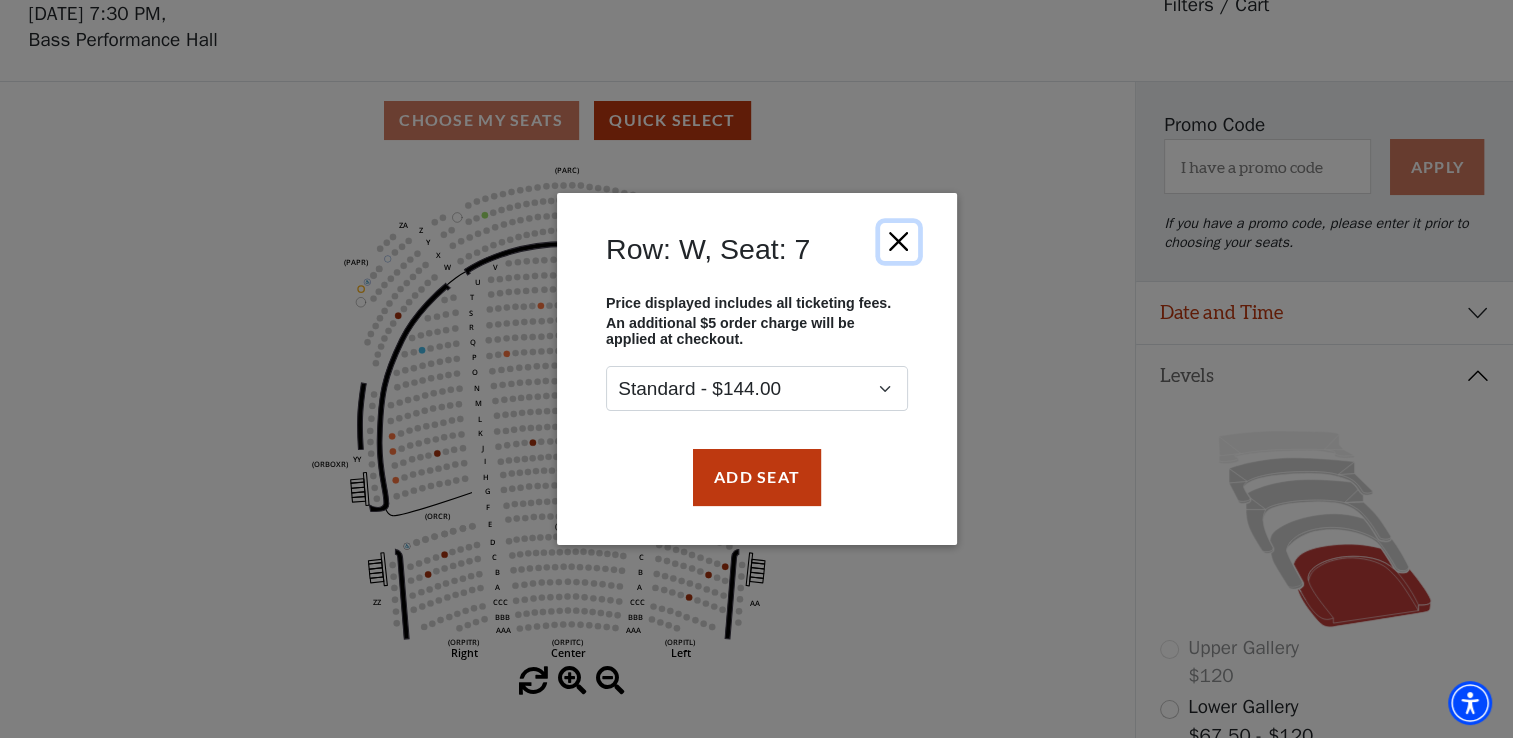 click at bounding box center [898, 242] 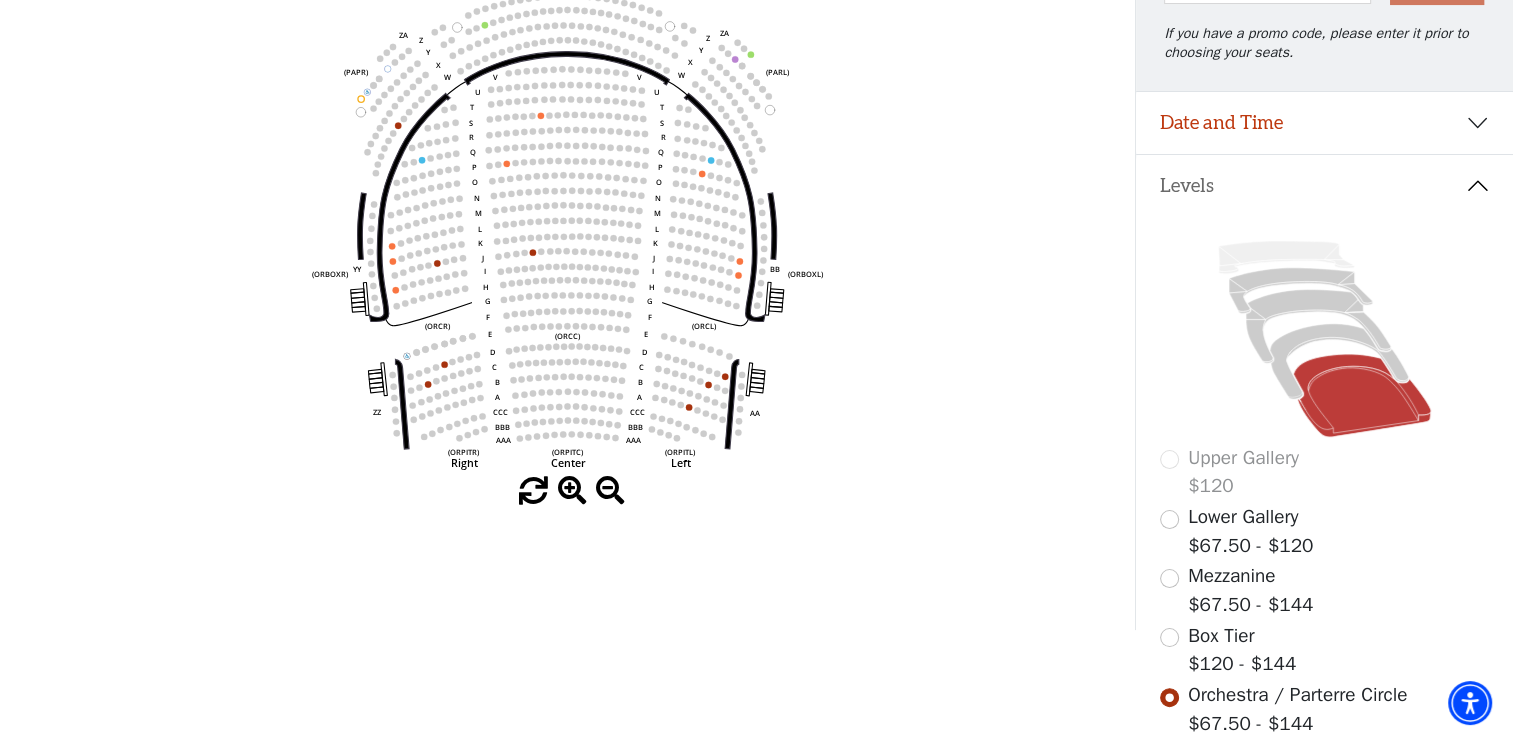 scroll, scrollTop: 500, scrollLeft: 0, axis: vertical 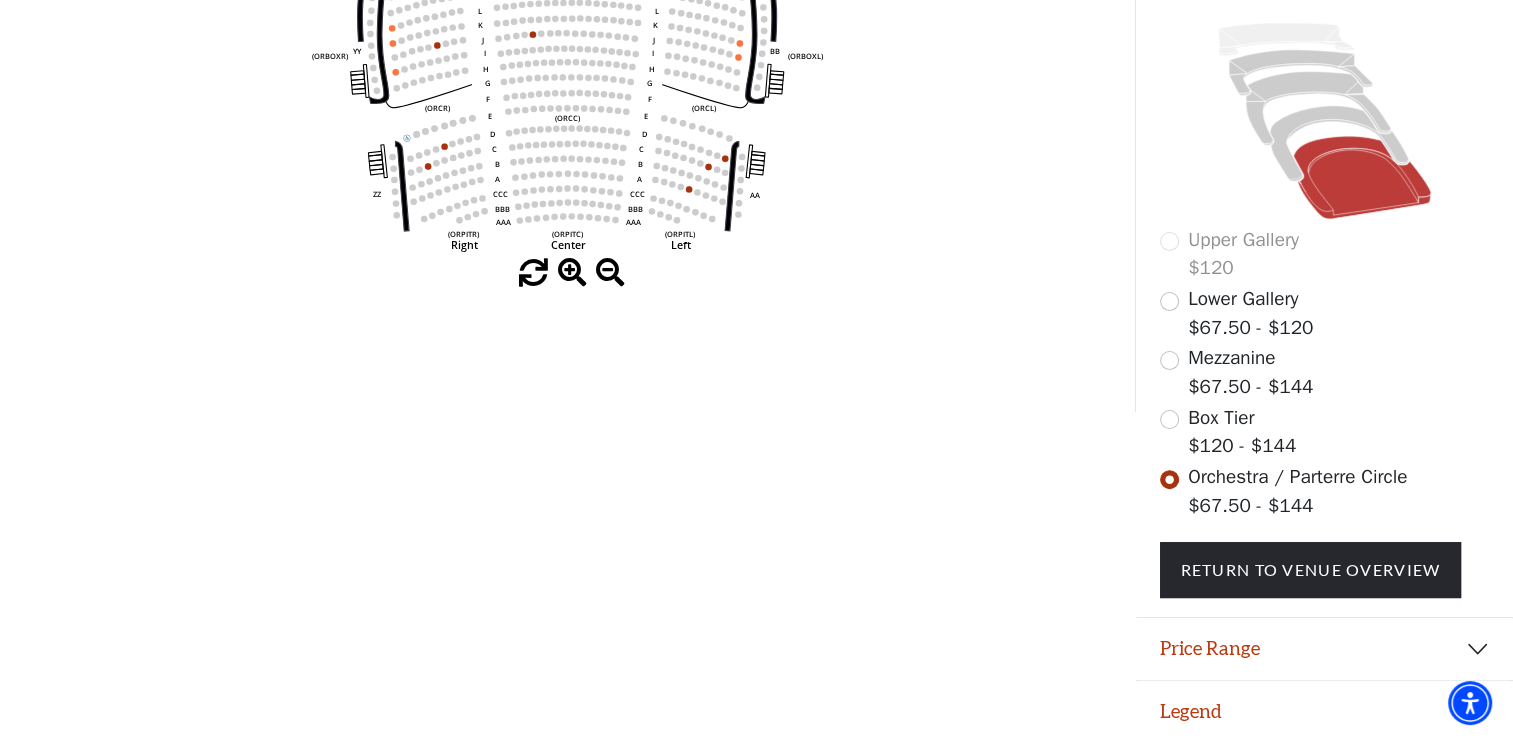 click at bounding box center [533, 273] 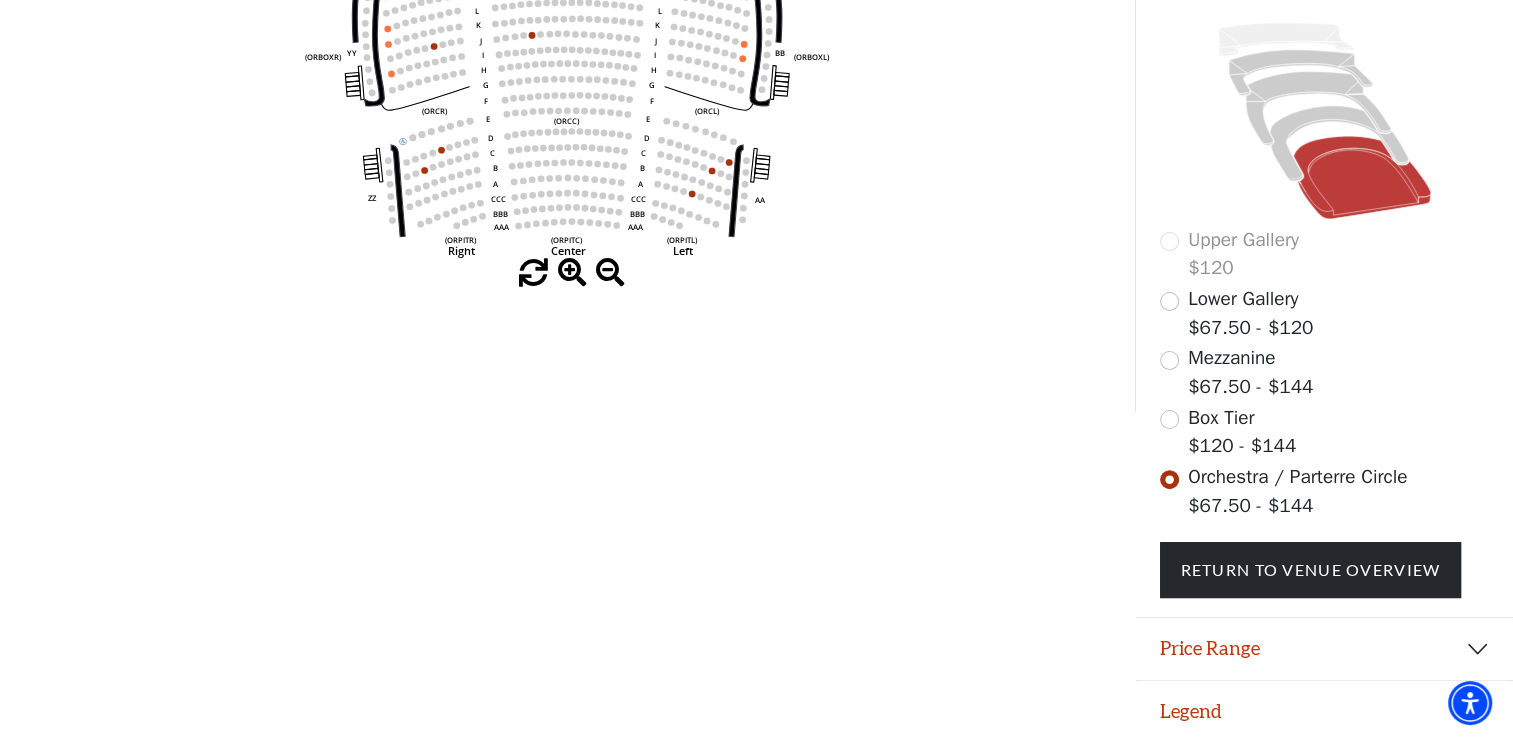 click at bounding box center [533, 273] 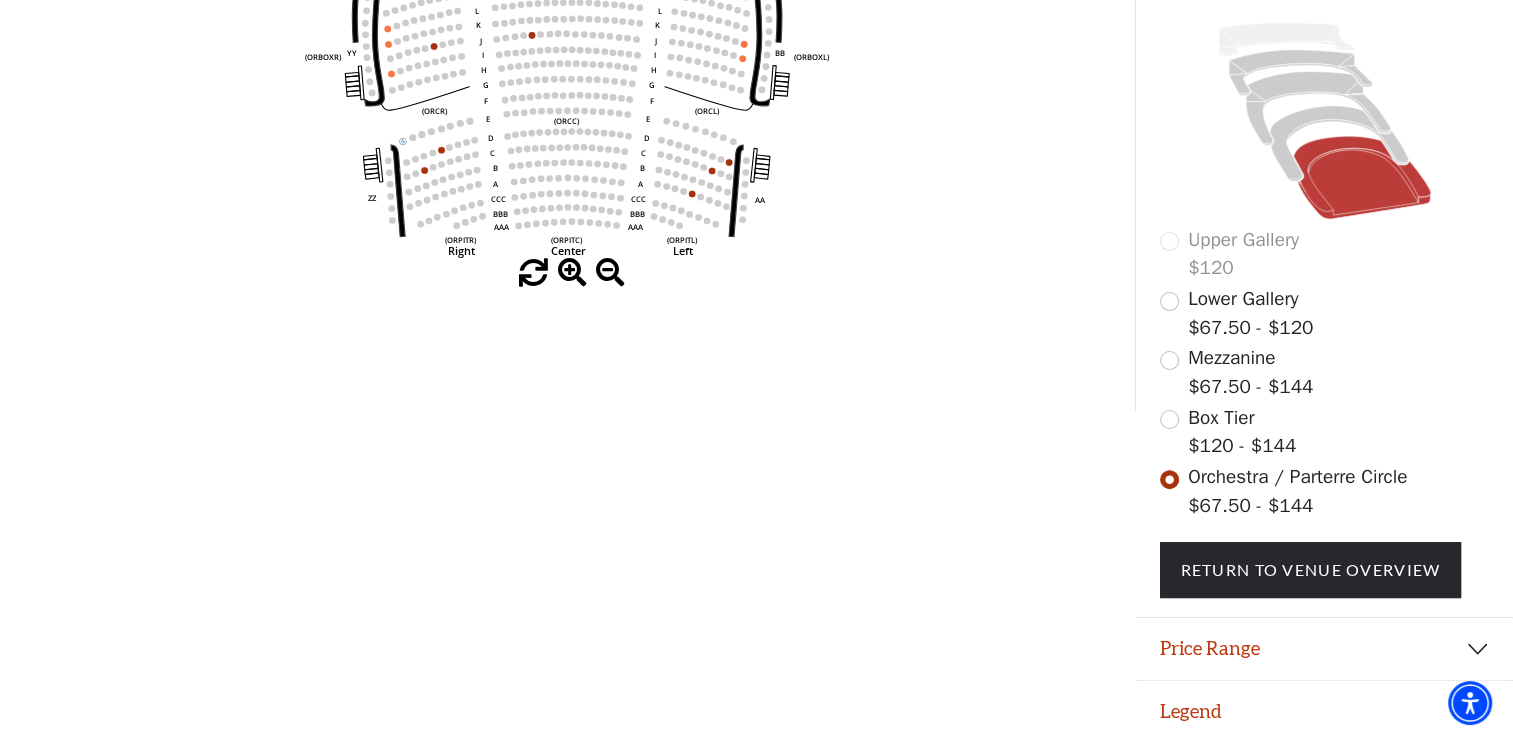 click at bounding box center (610, 273) 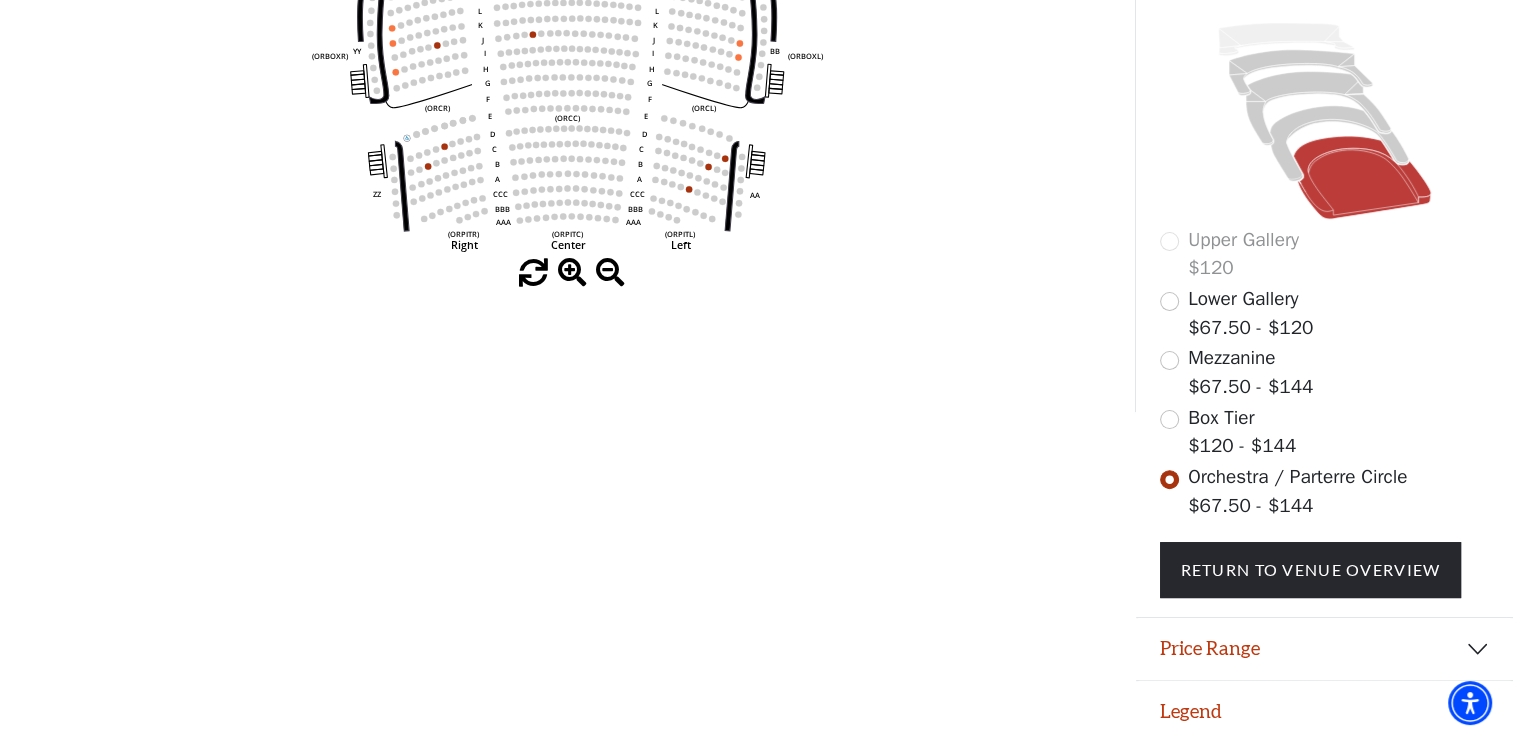 click at bounding box center (610, 273) 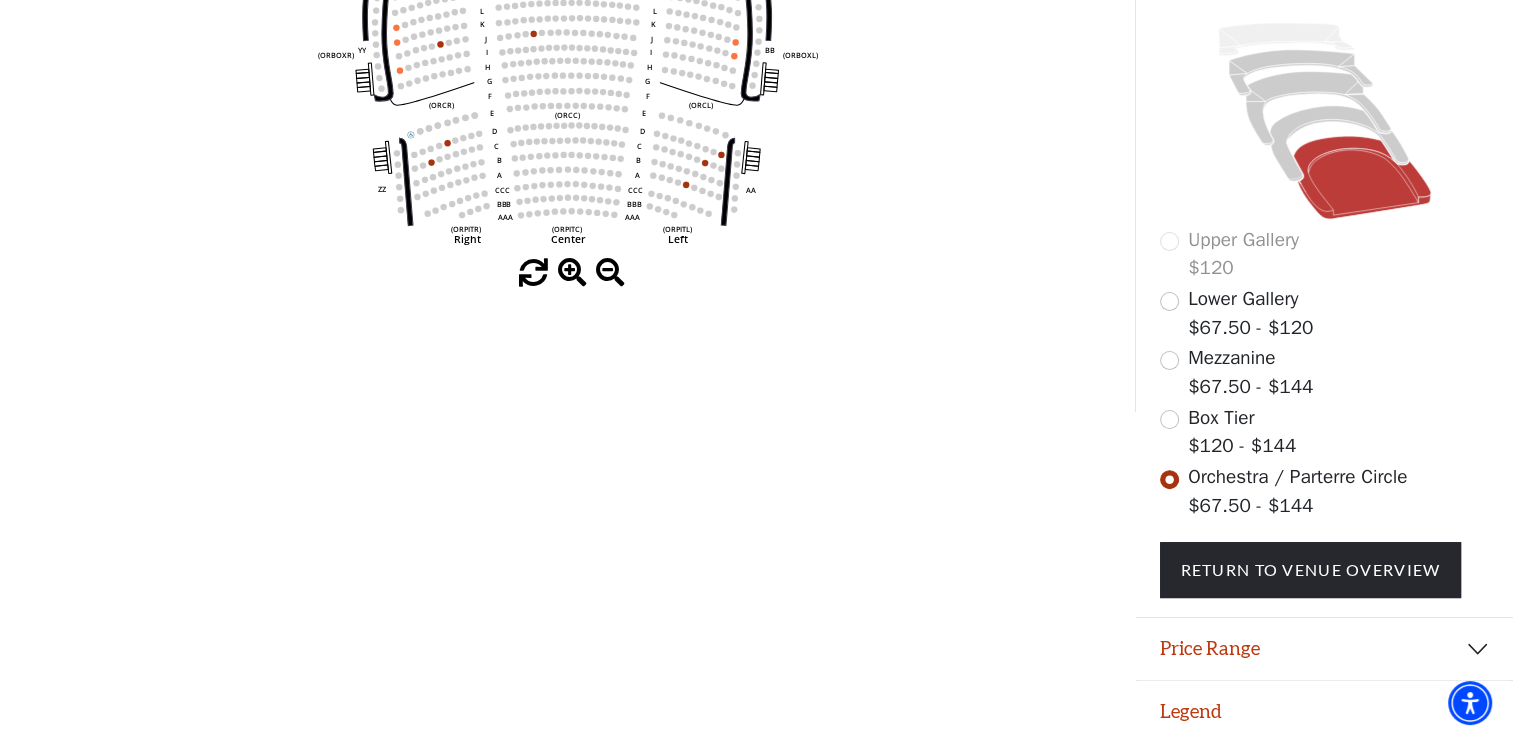 click at bounding box center (610, 273) 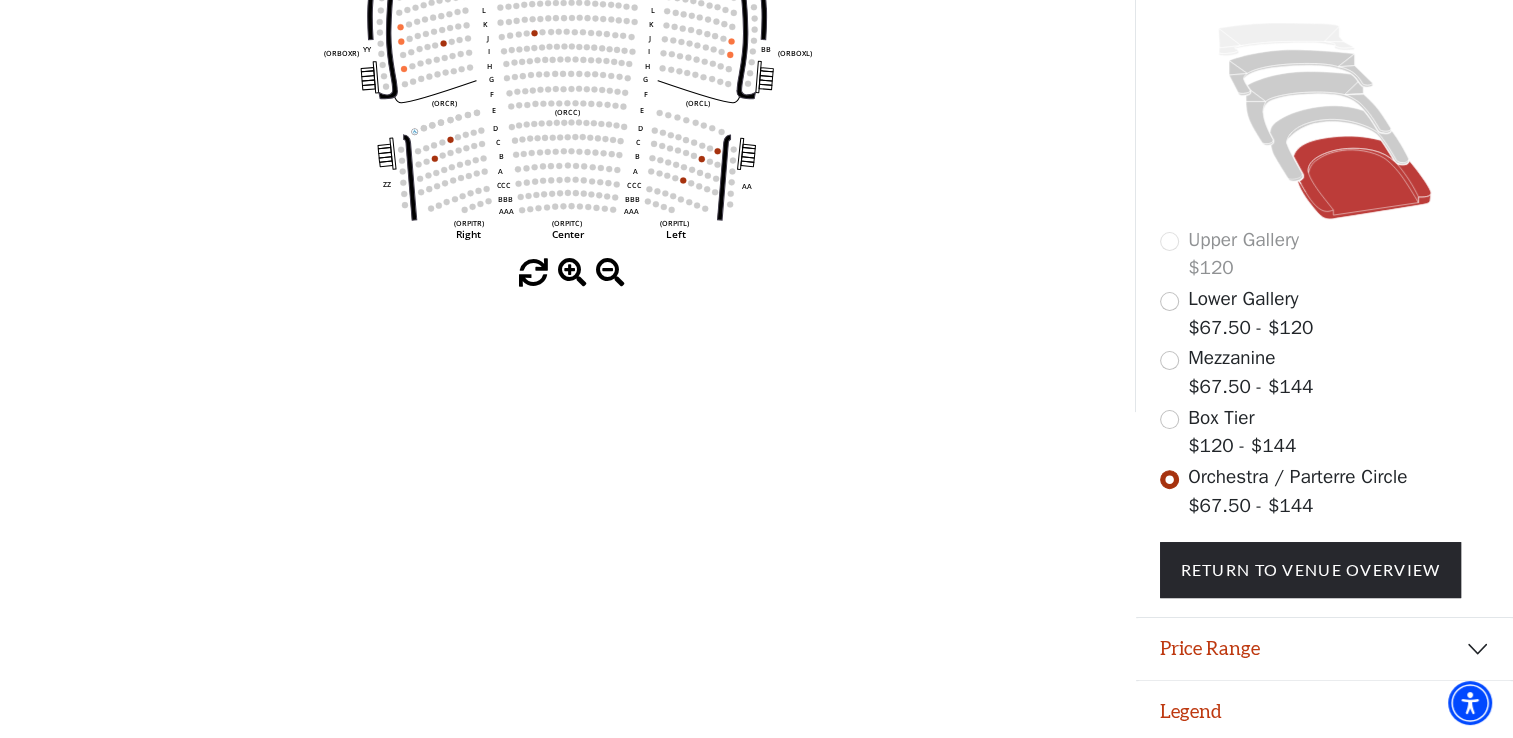 click at bounding box center [610, 273] 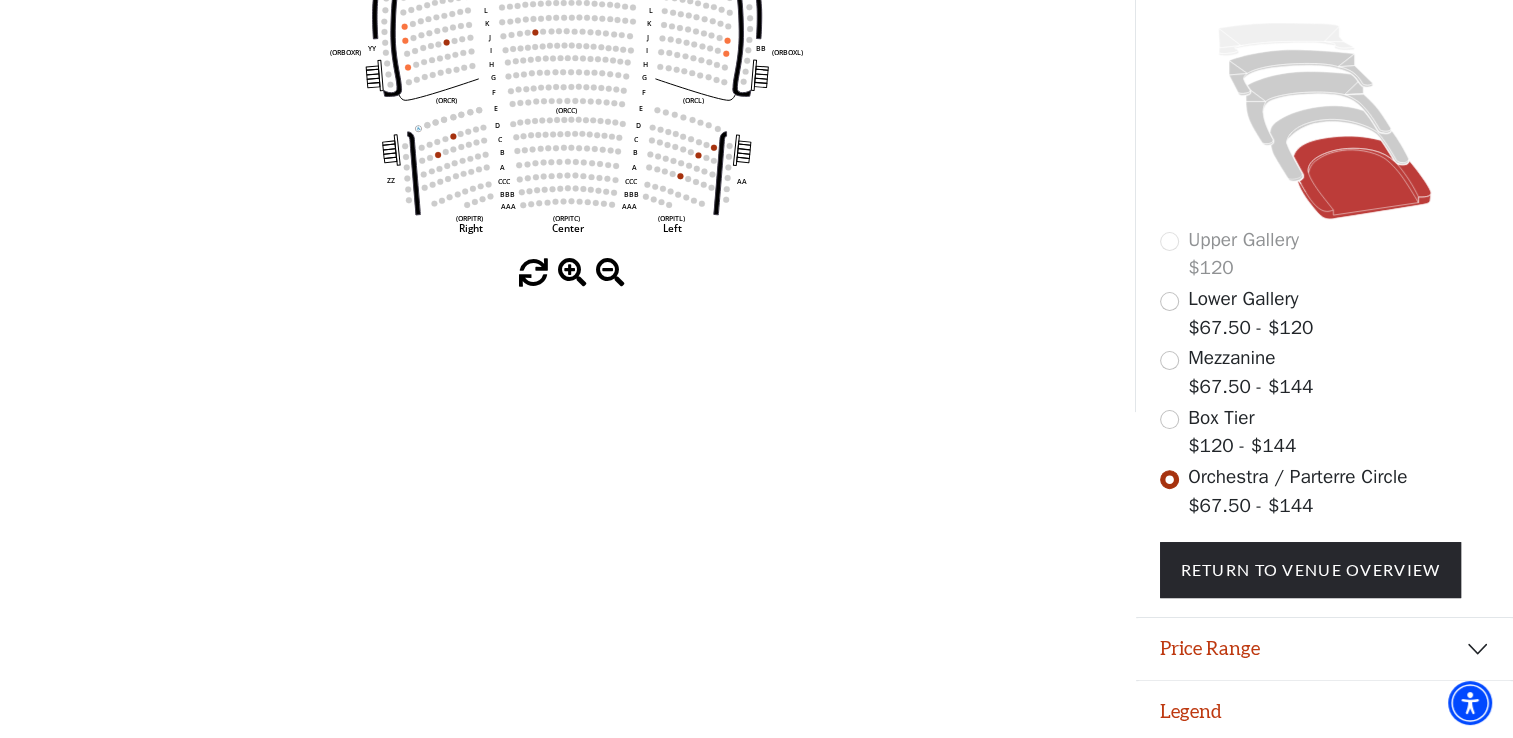 click at bounding box center [610, 273] 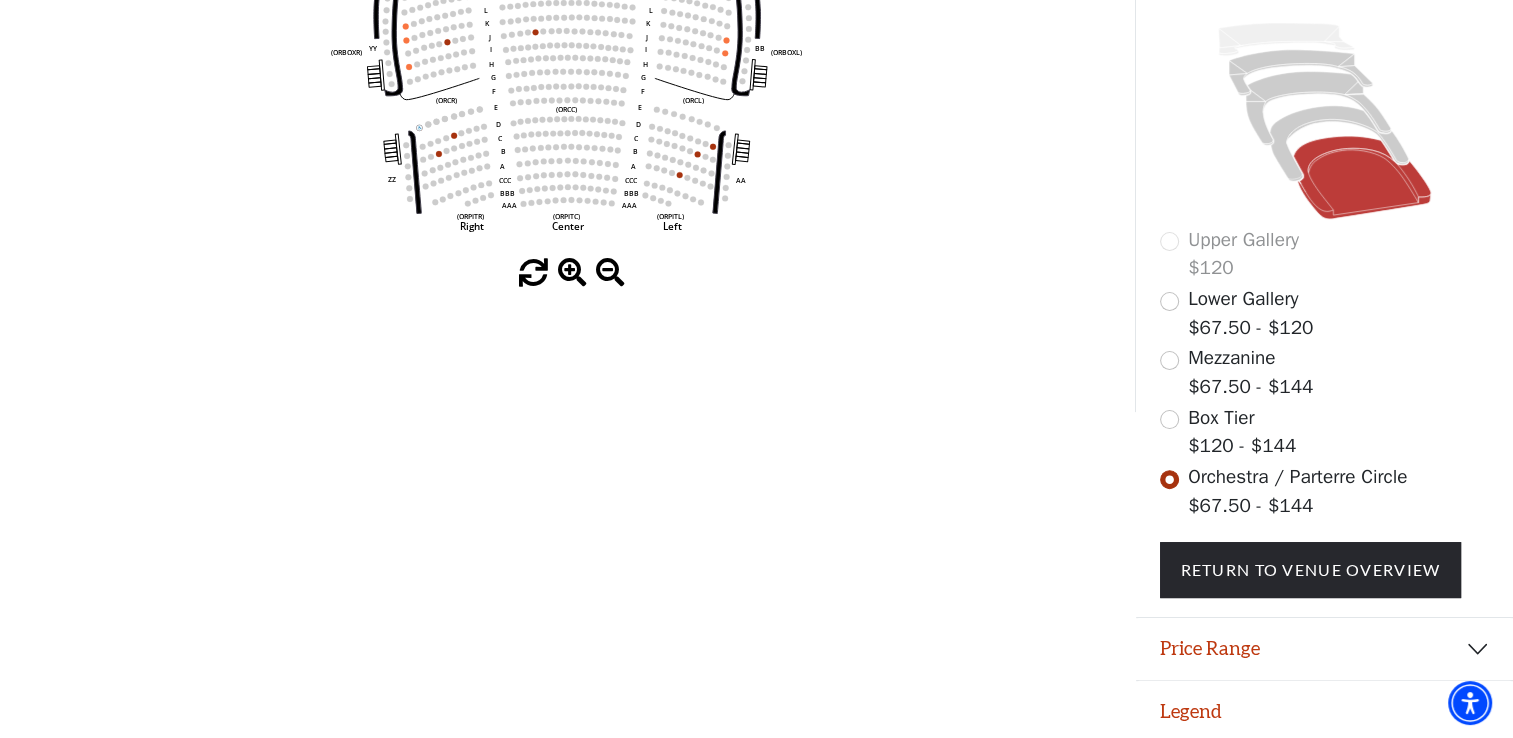 click at bounding box center (610, 273) 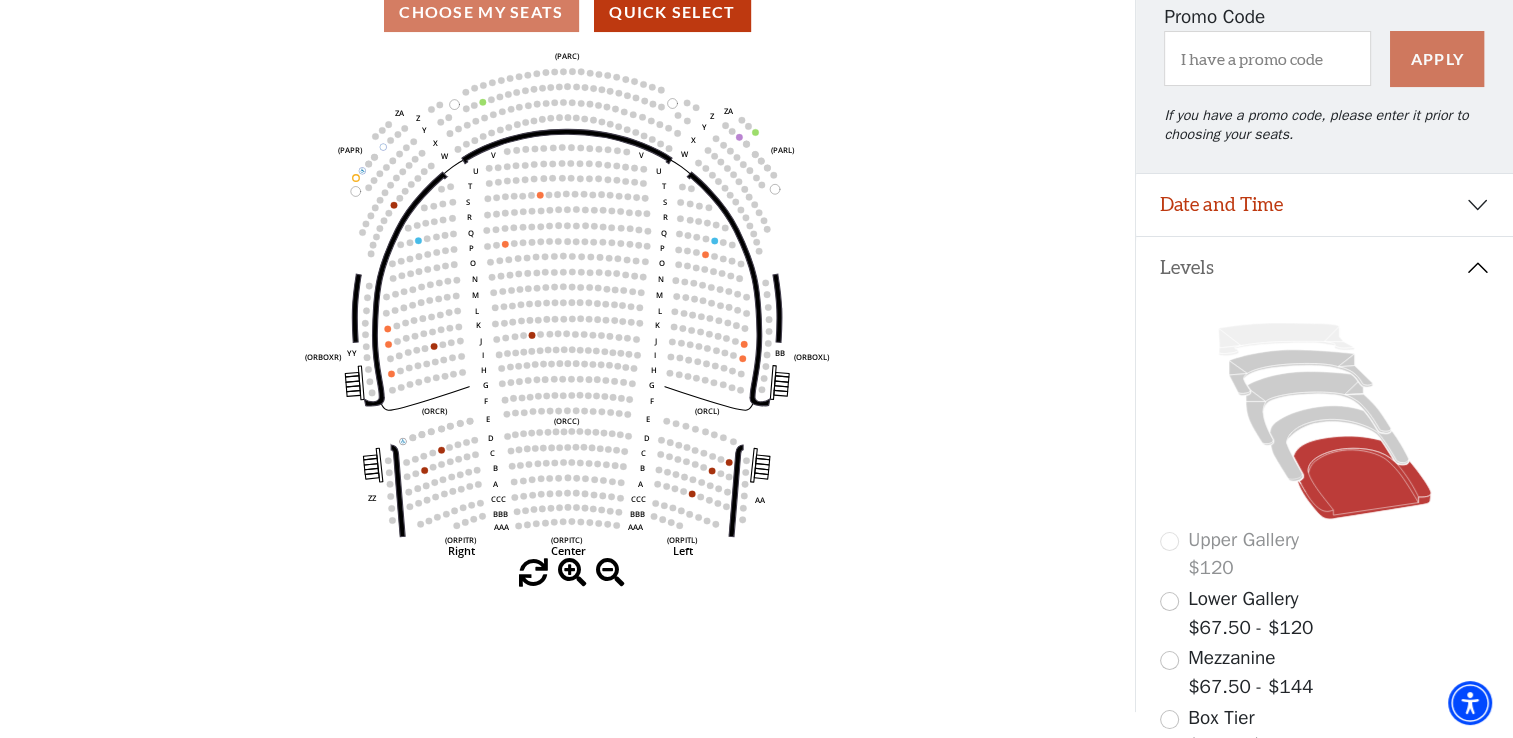 scroll, scrollTop: 0, scrollLeft: 0, axis: both 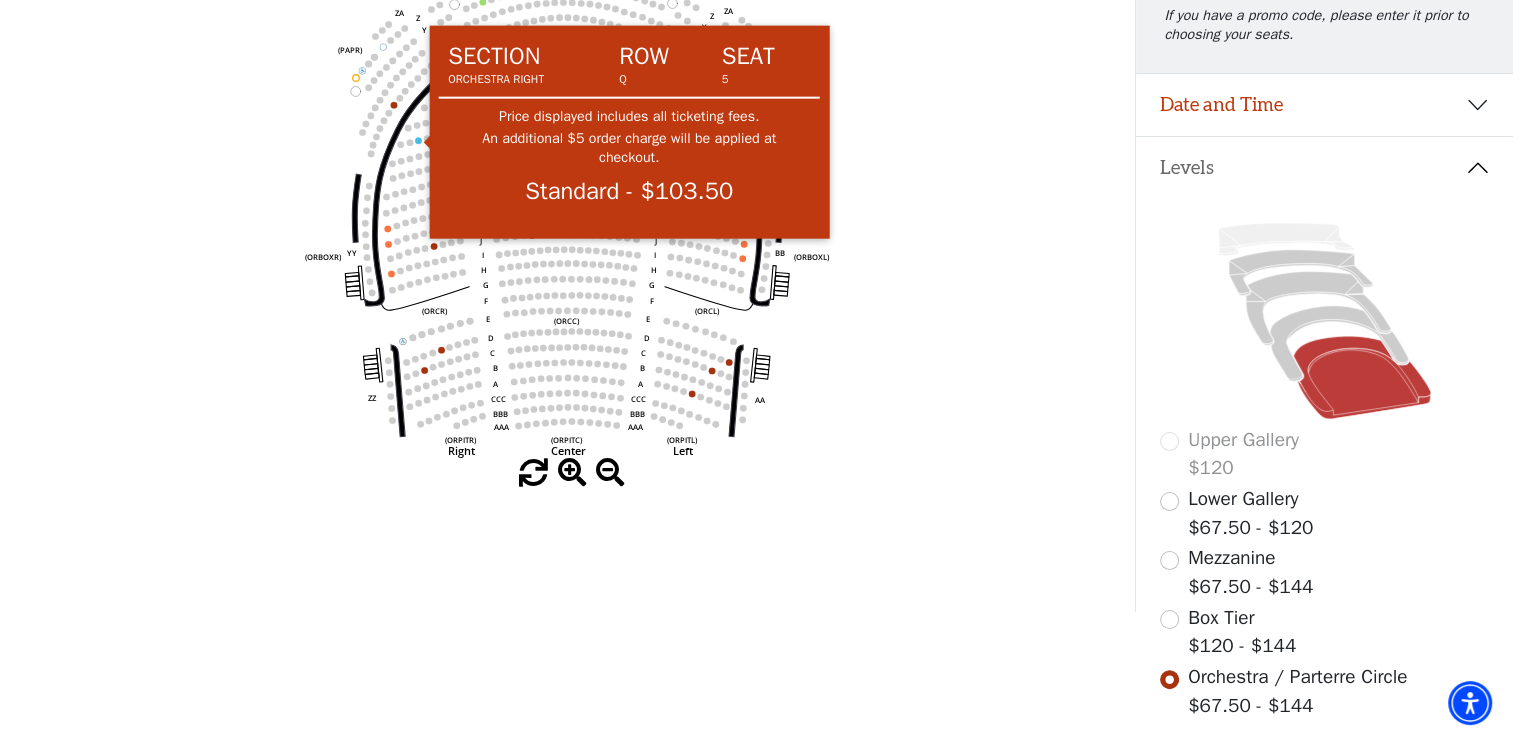 click 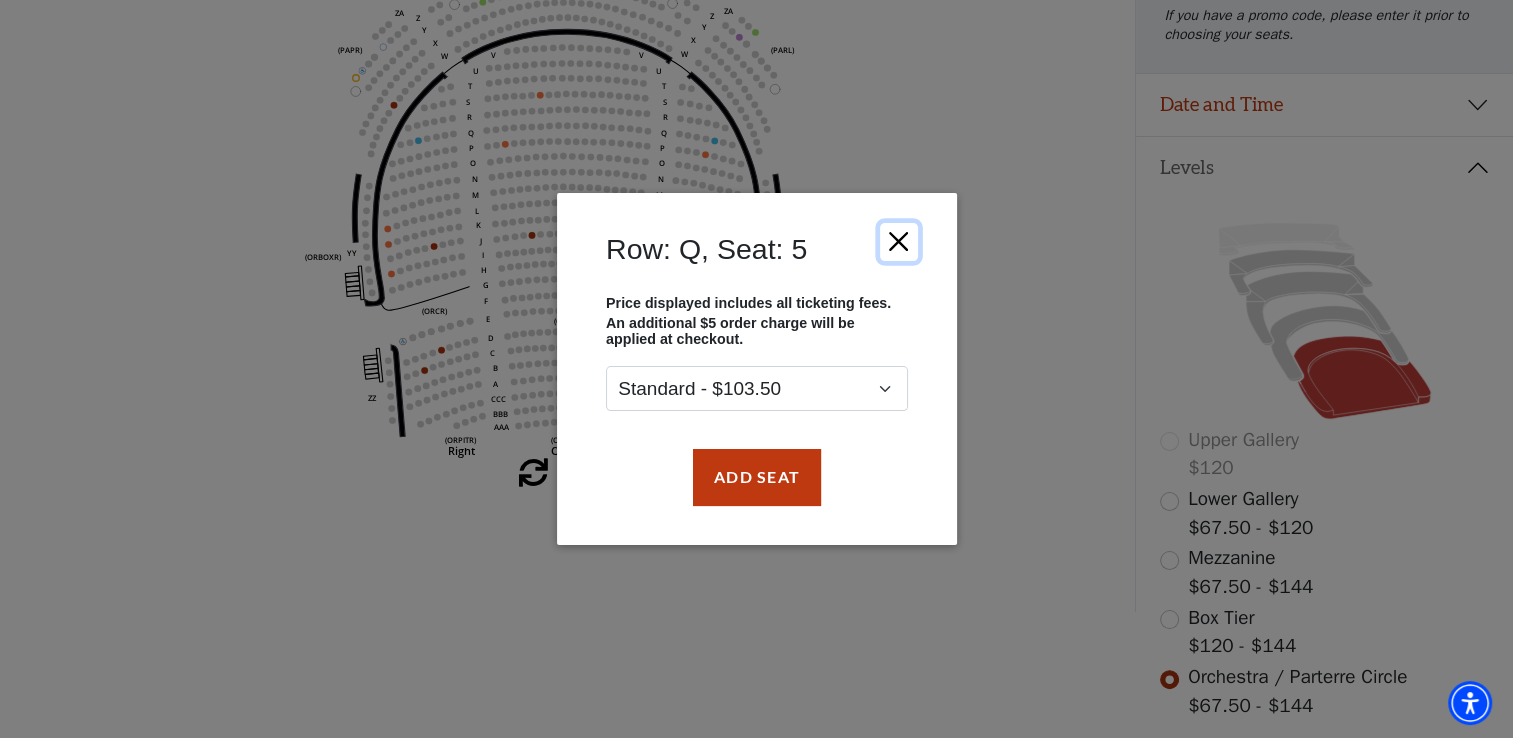 click at bounding box center [898, 242] 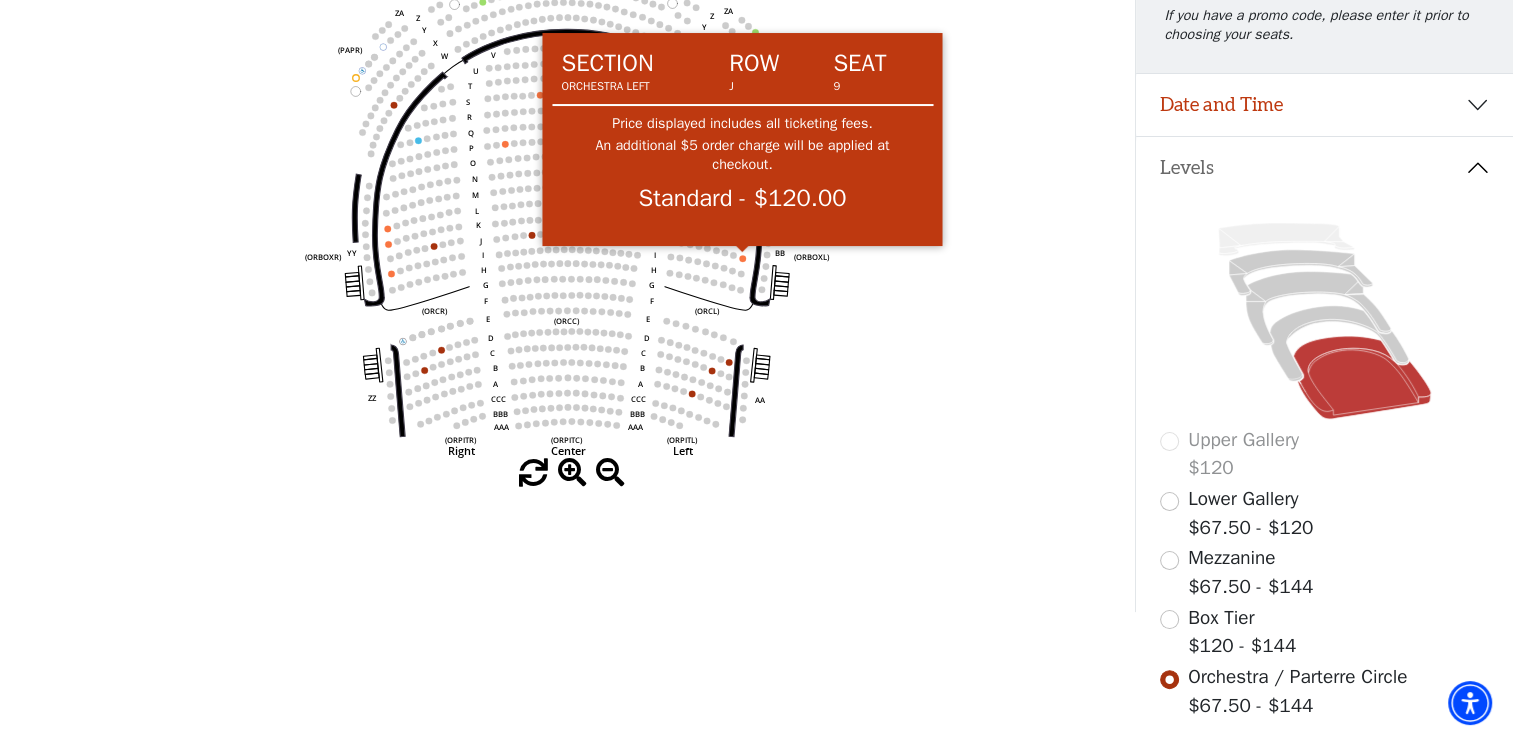 click 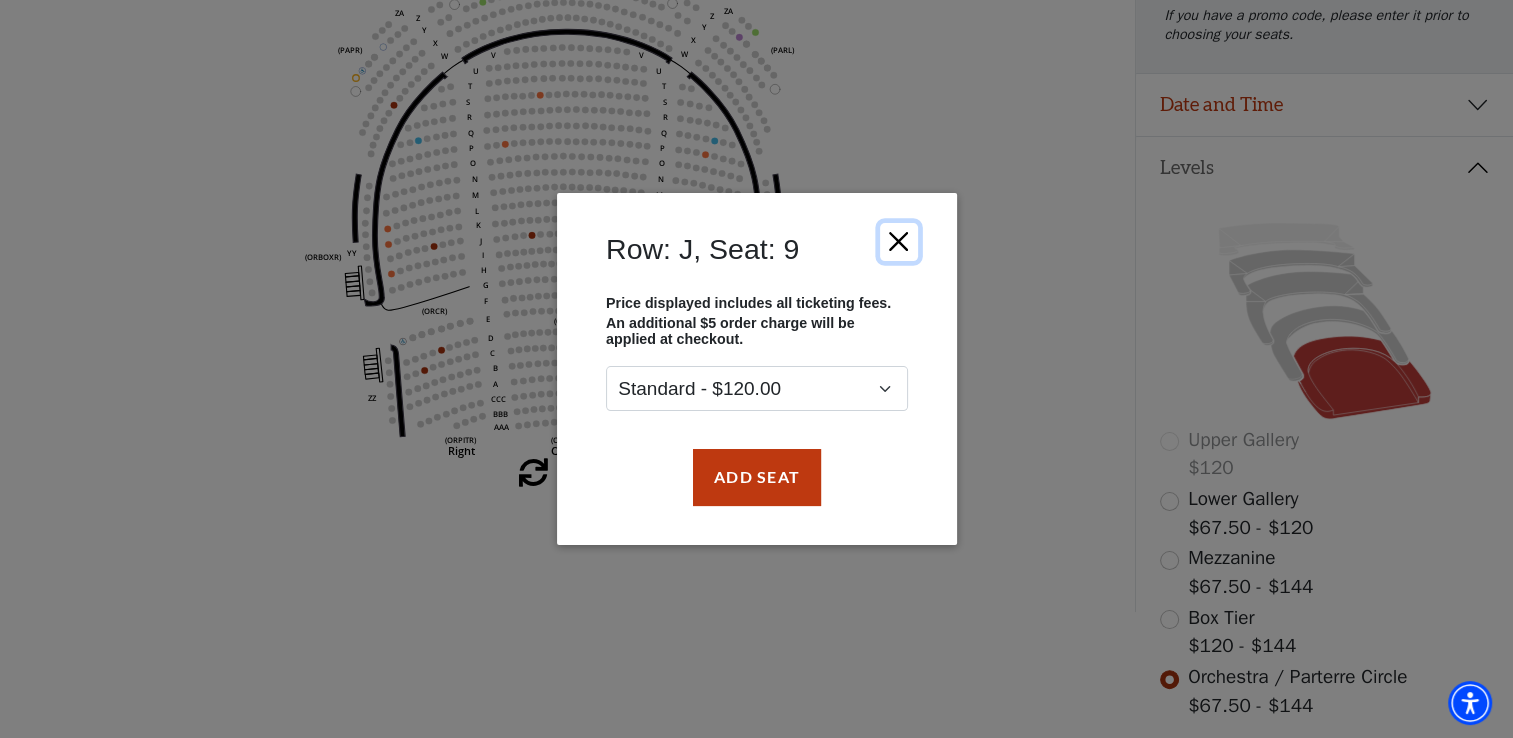 click at bounding box center (898, 242) 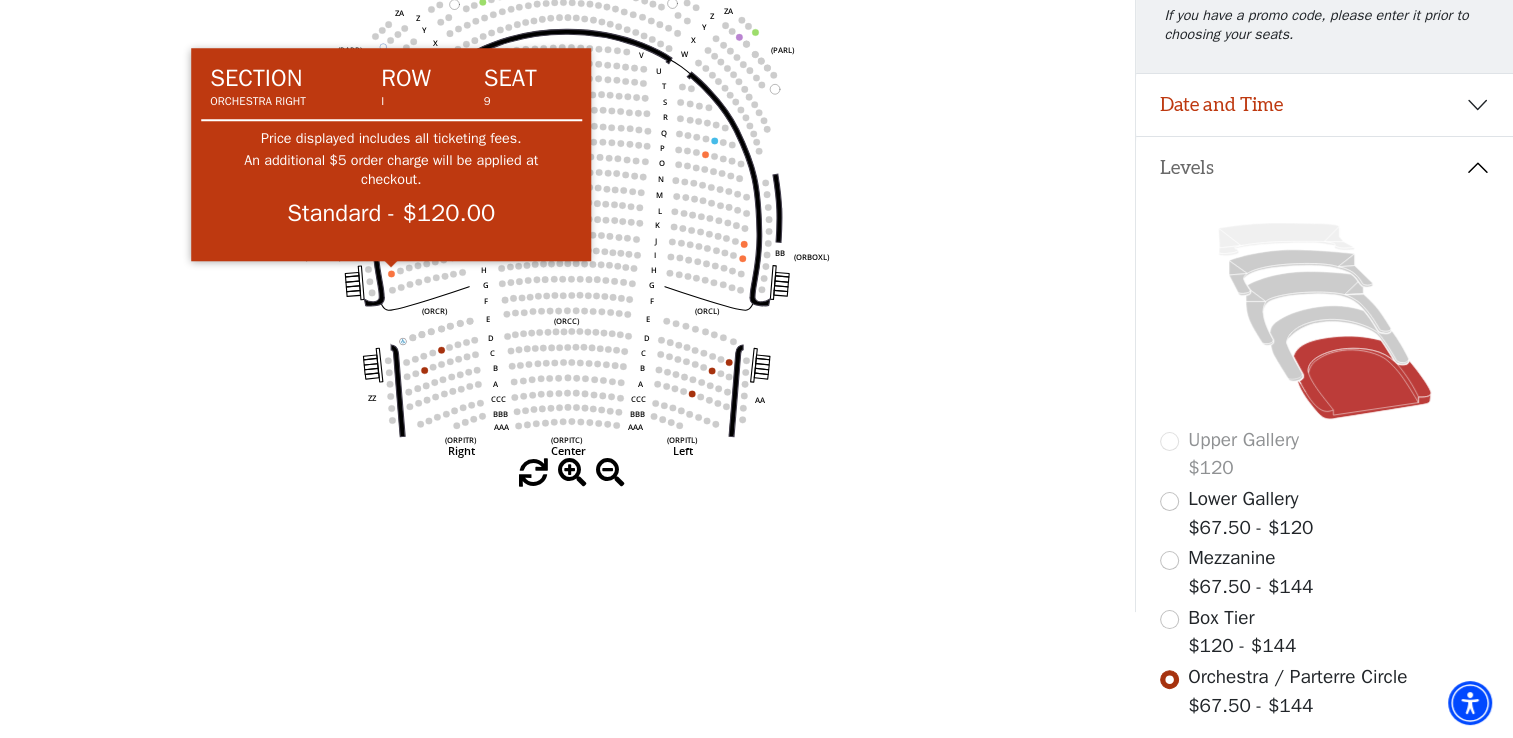click 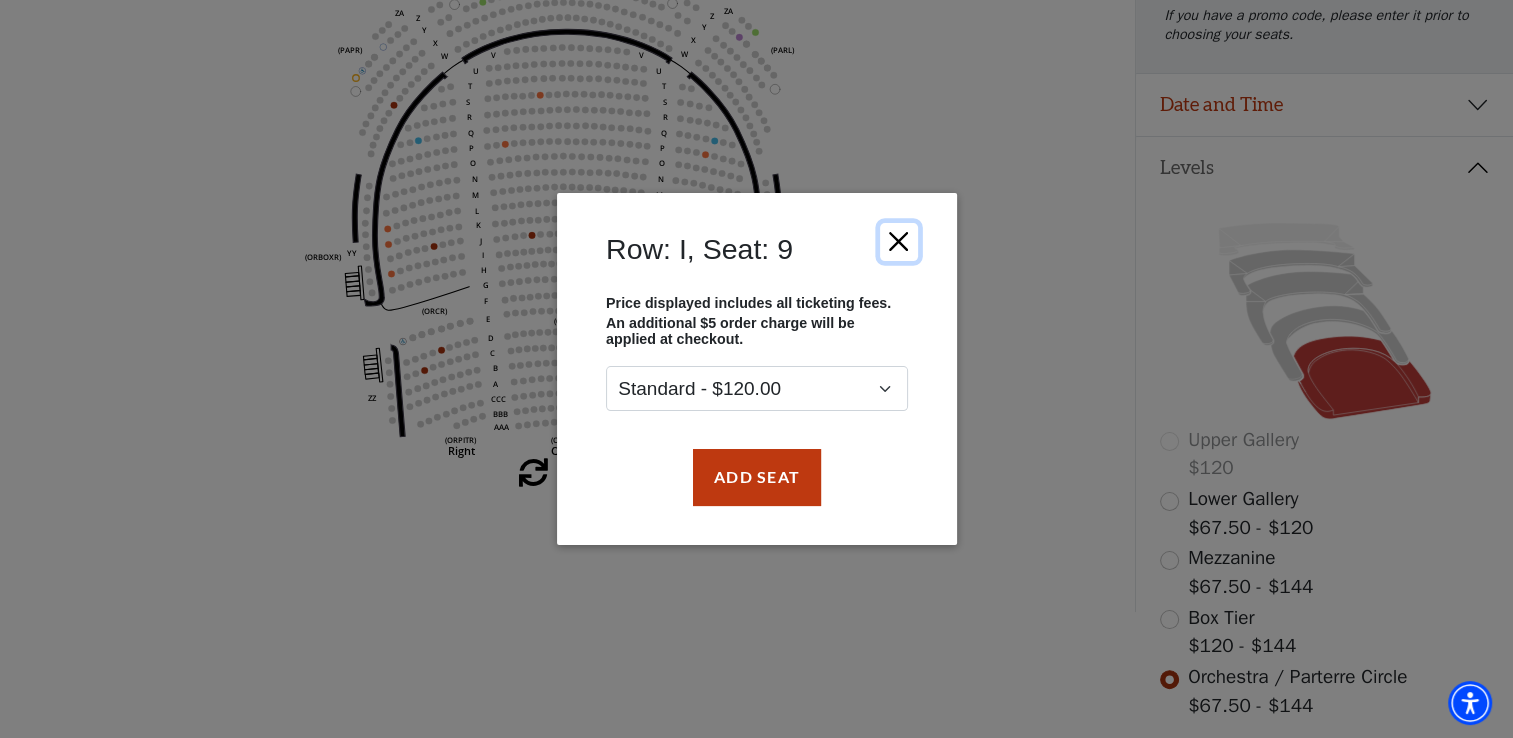 click at bounding box center (898, 242) 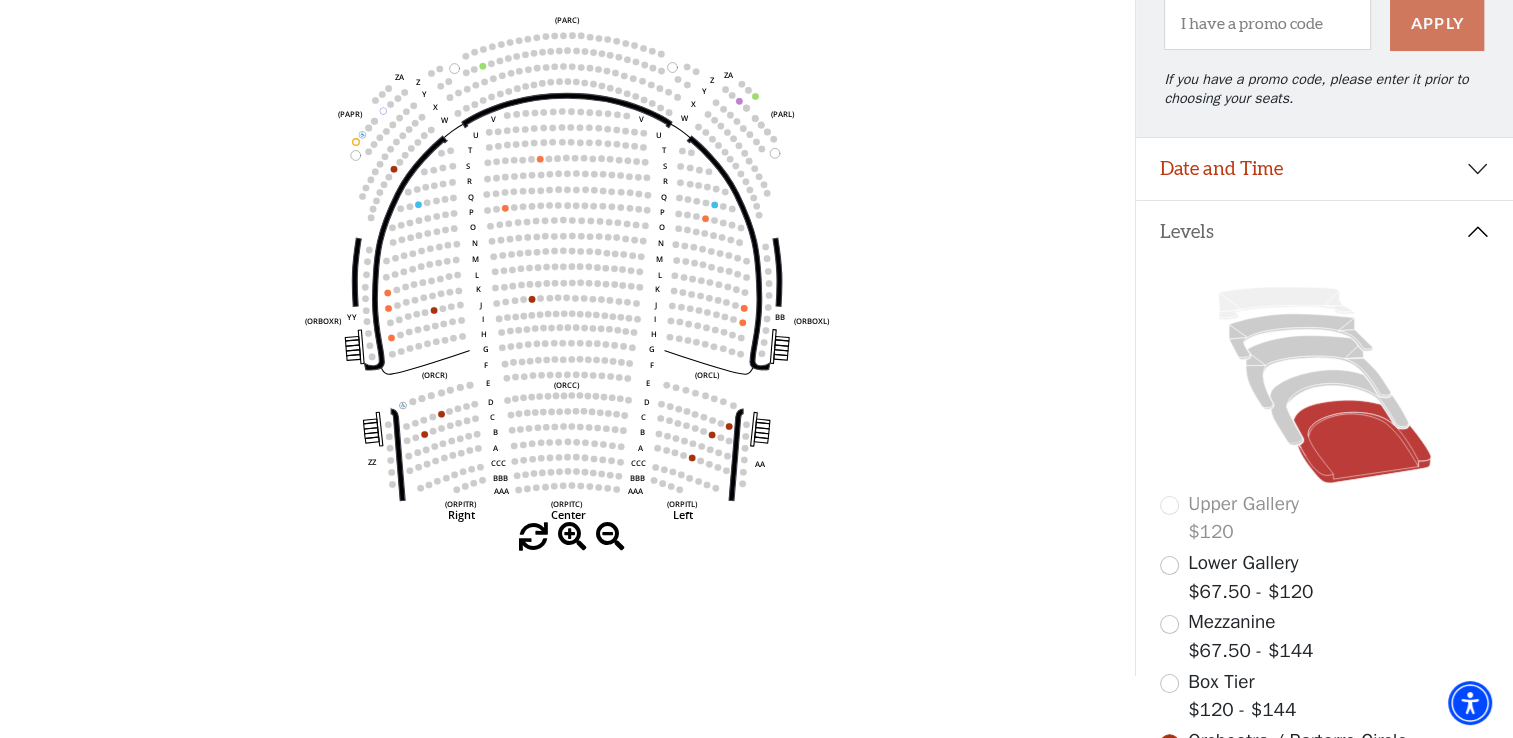 scroll, scrollTop: 100, scrollLeft: 0, axis: vertical 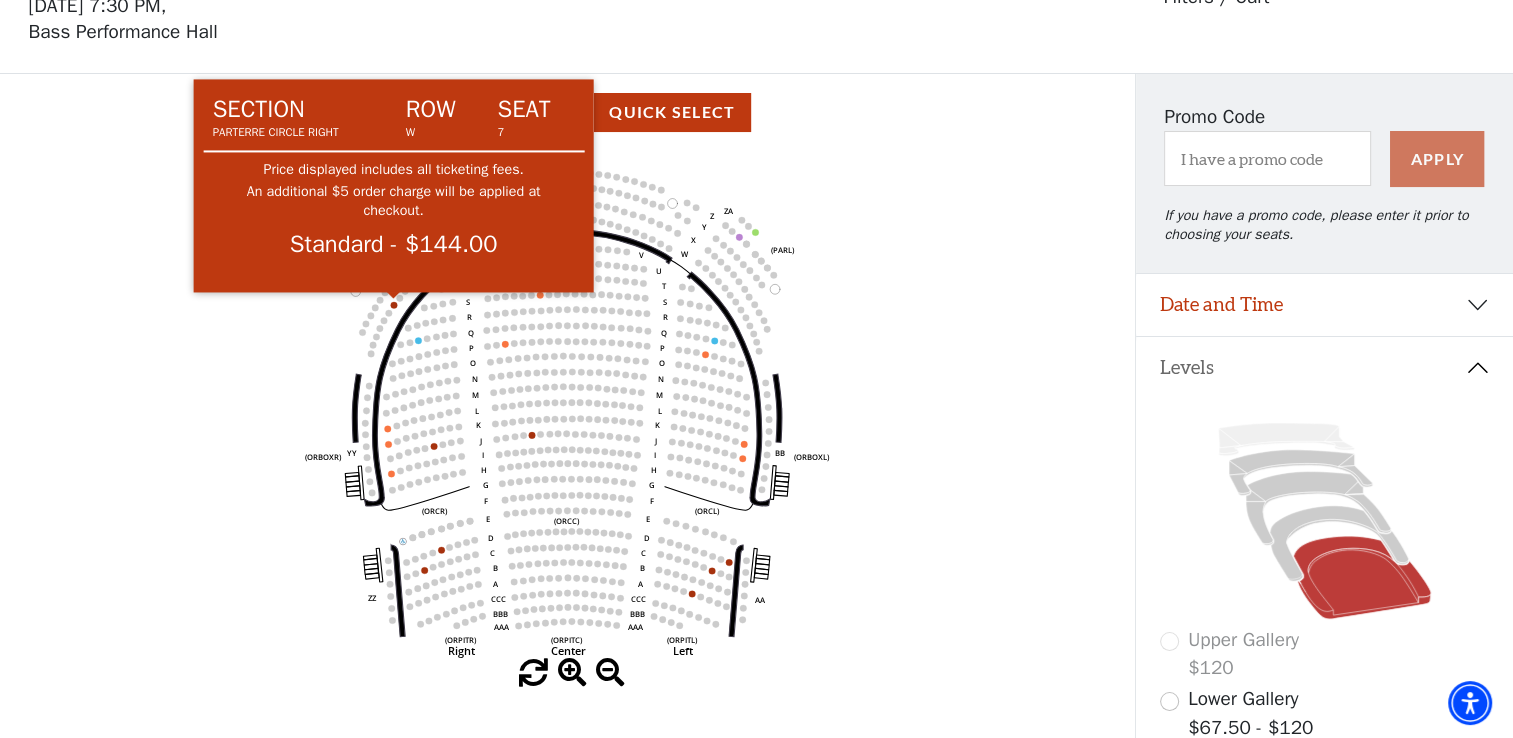 click 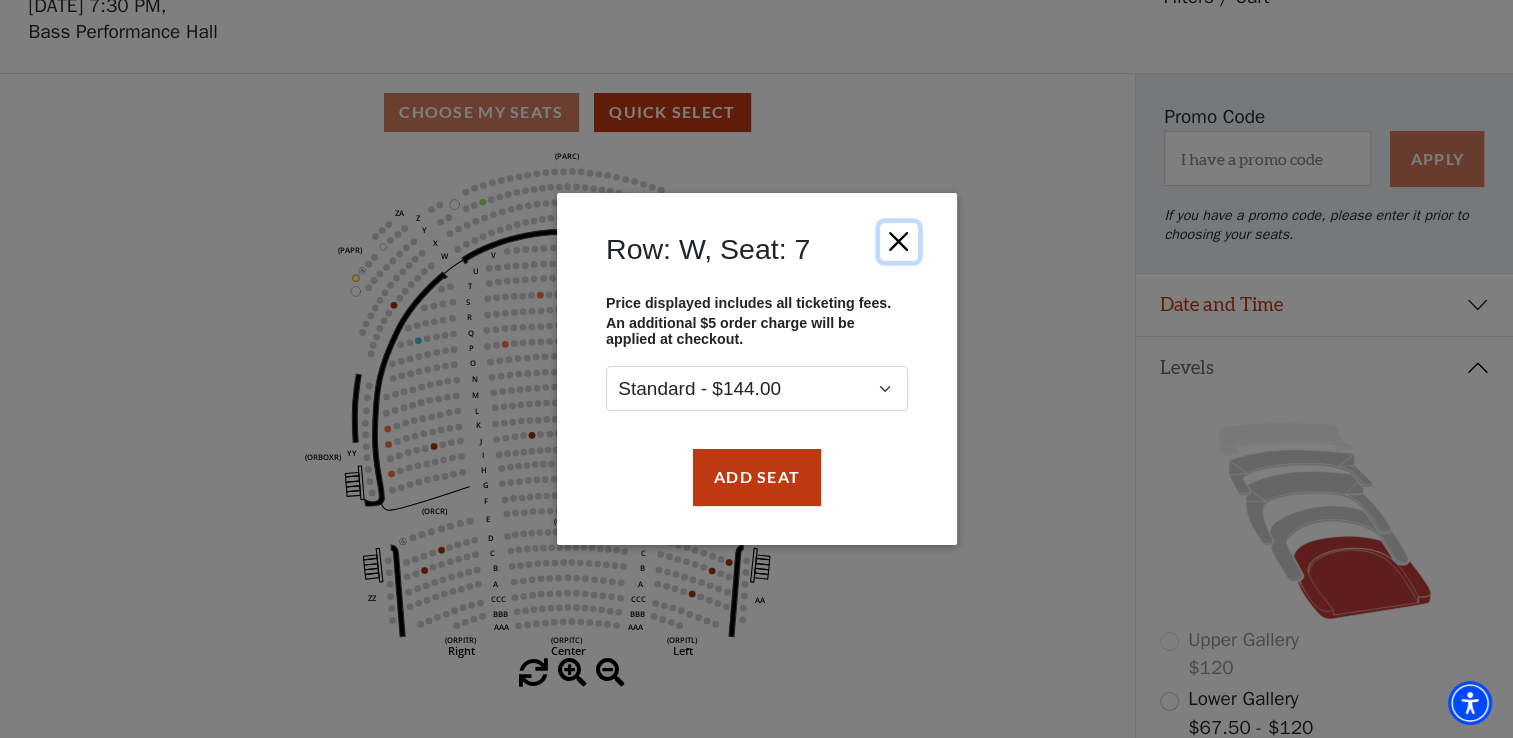 click at bounding box center (898, 242) 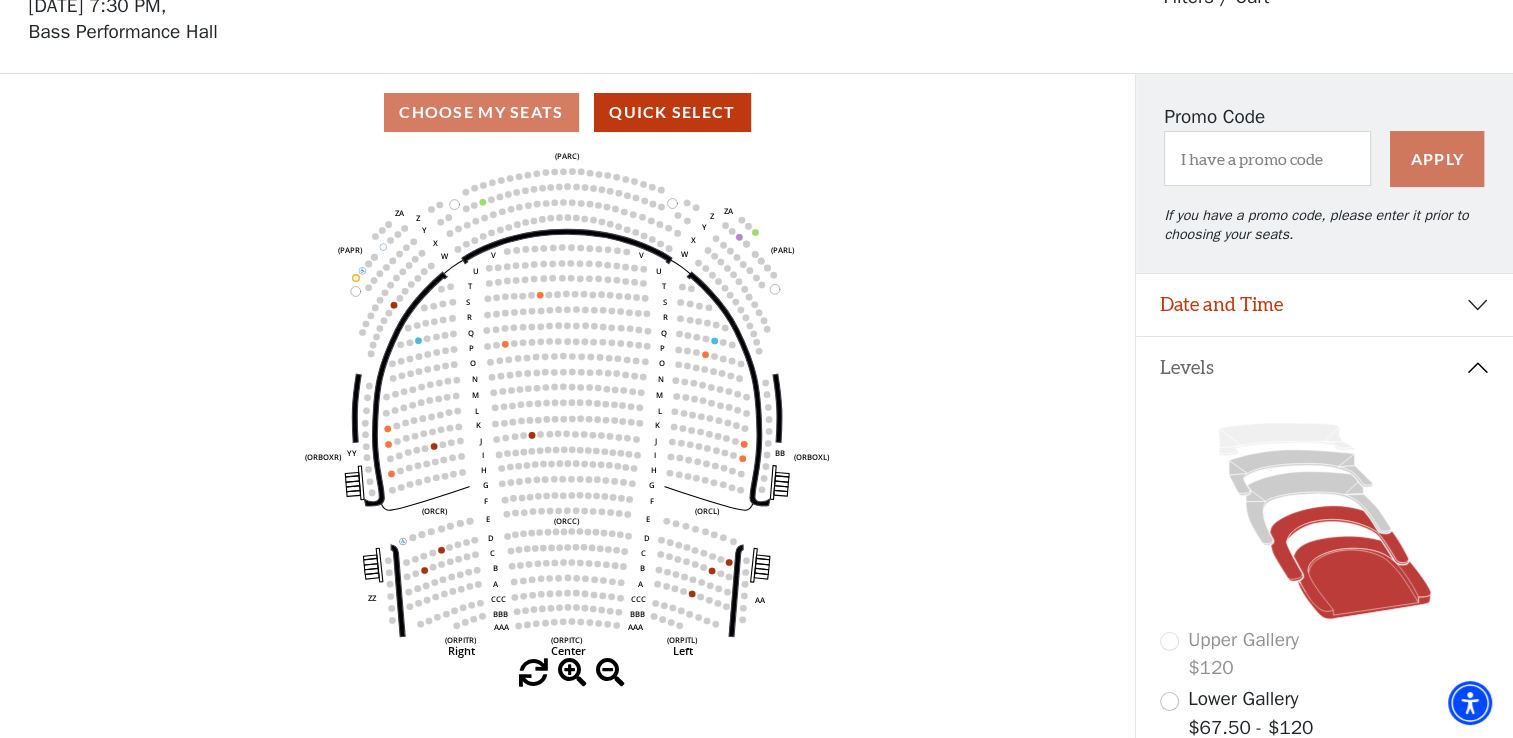 click 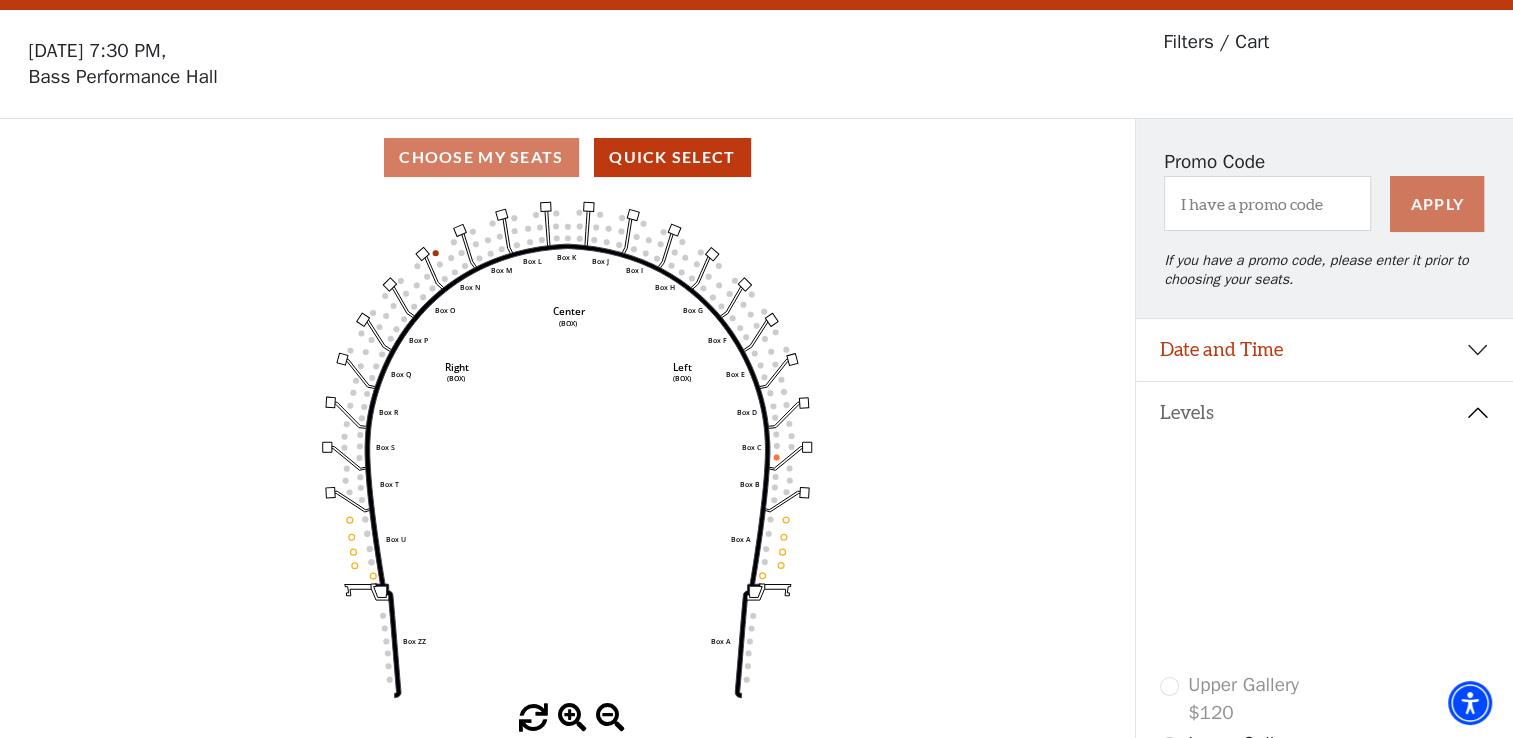 scroll, scrollTop: 92, scrollLeft: 0, axis: vertical 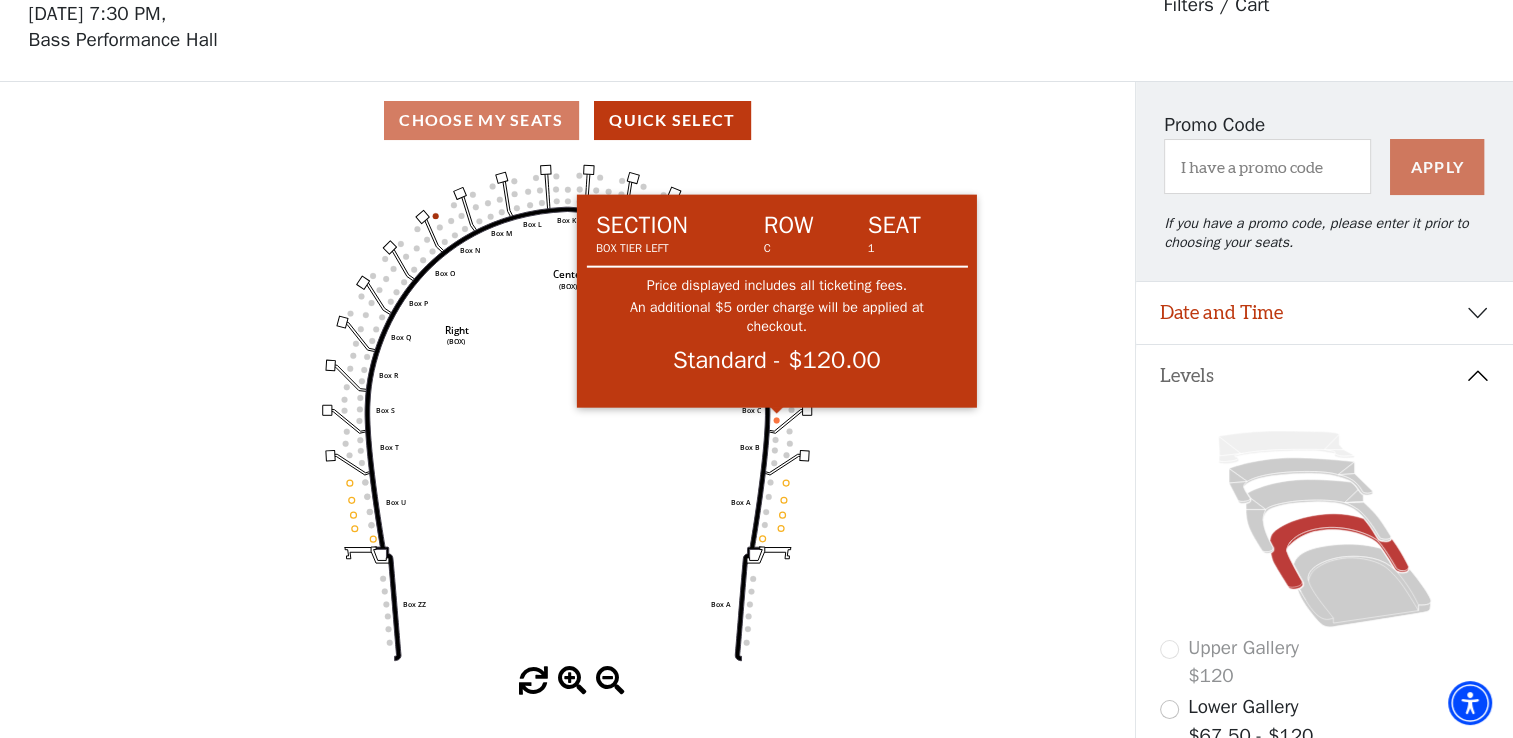click 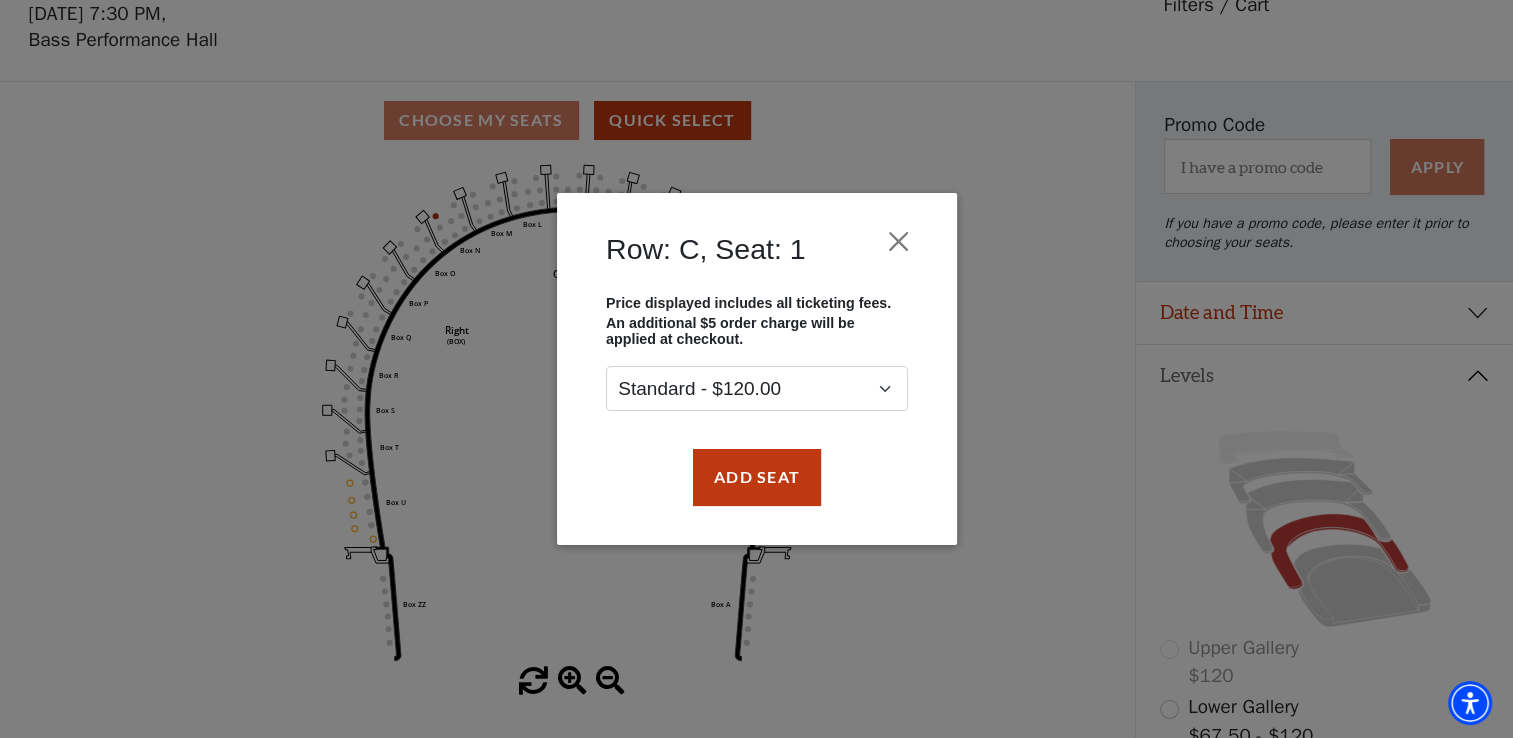 click on "Row: C, Seat: 1
Price displayed includes all ticketing fees.
An additional $5 order charge will be applied at checkout.
Standard - $120.00
Add Seat" at bounding box center (756, 369) 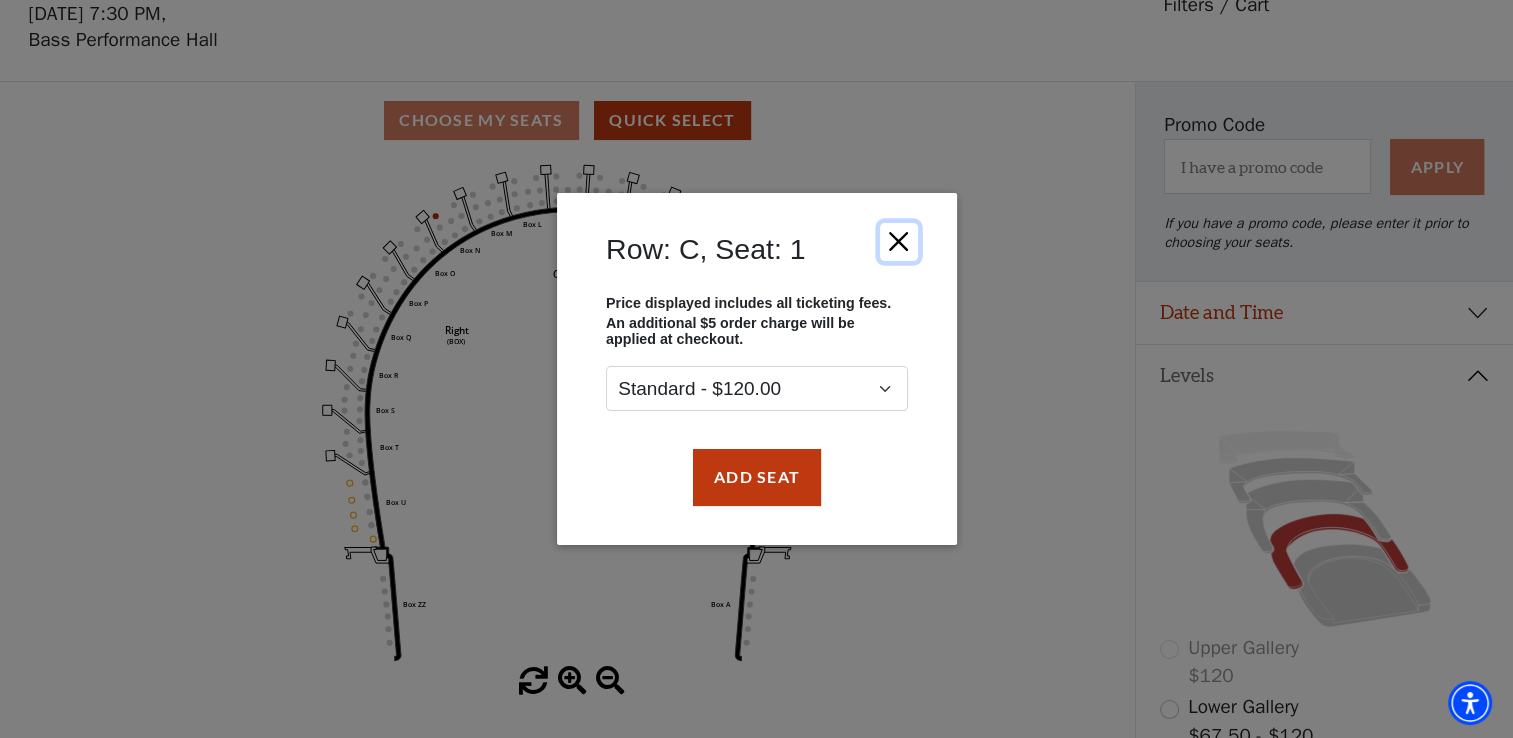 click at bounding box center (898, 242) 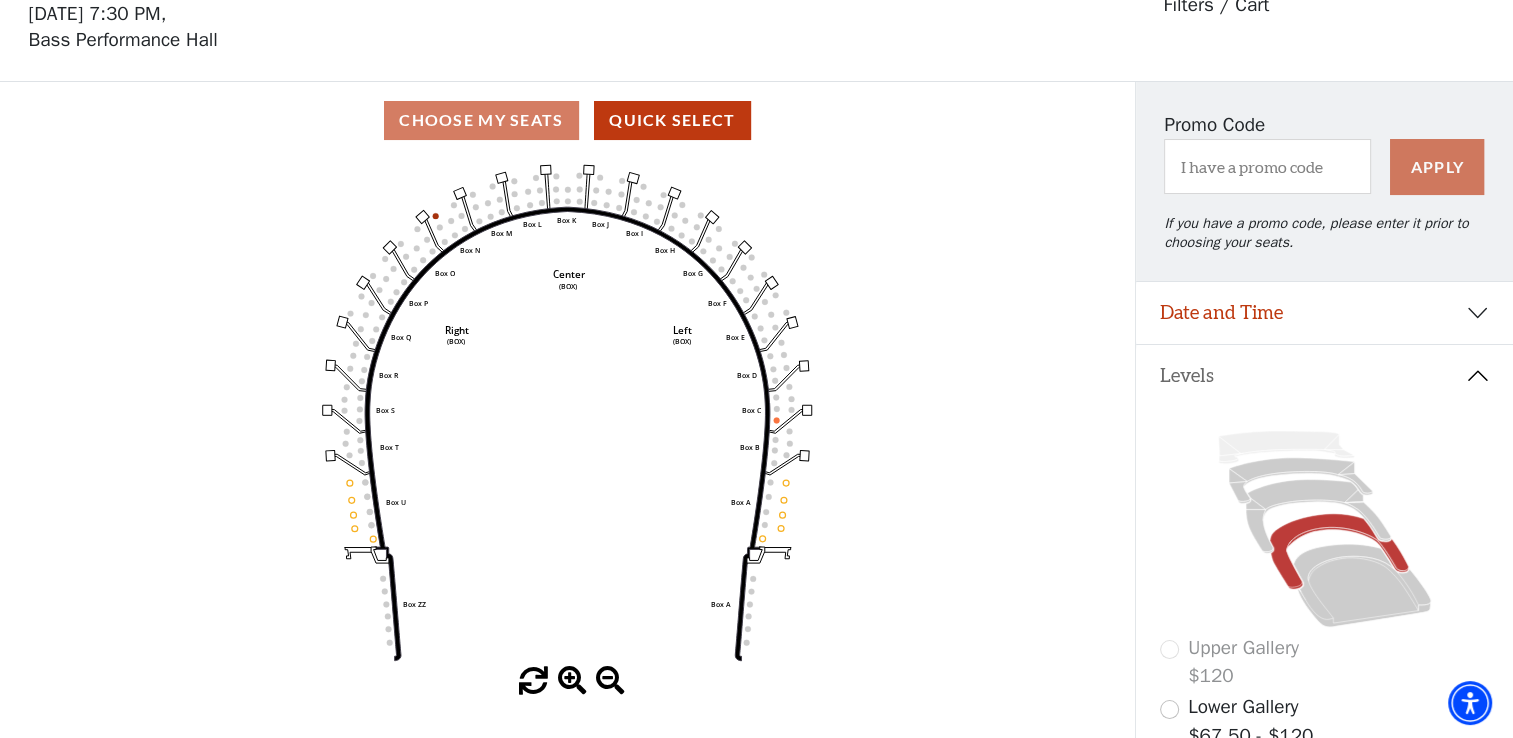 click on "Left   (BOX)   Right   (BOX)   Center   (BOX)   Box ZZ   Box U   Box T   Box S   Box R   Box Q   Box P   Box O   Box N   Box M   Box L   Box A   Box A   Box B   Box C   Box D   Box E   Box F   Box G   Box H   Box I   Box J   Box K" 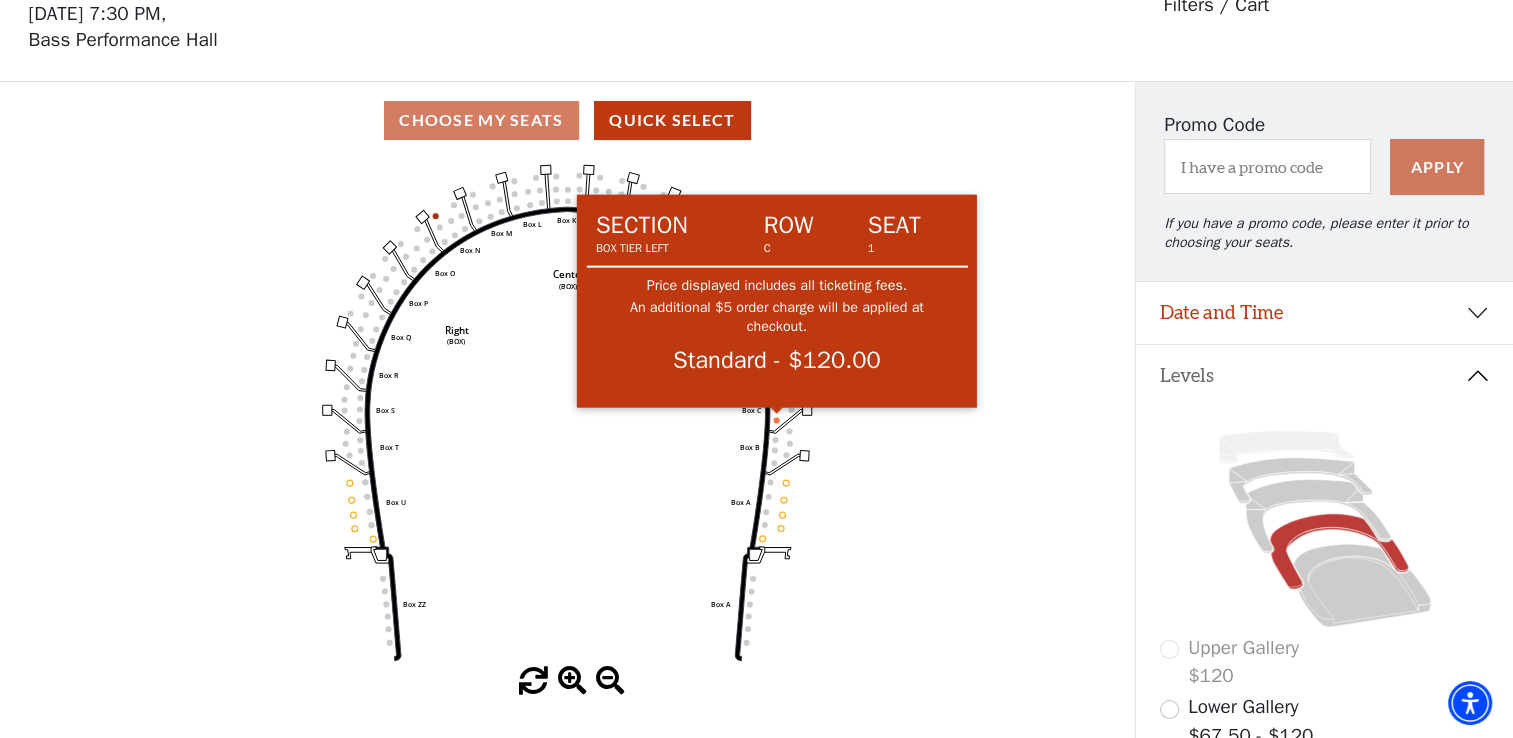 click 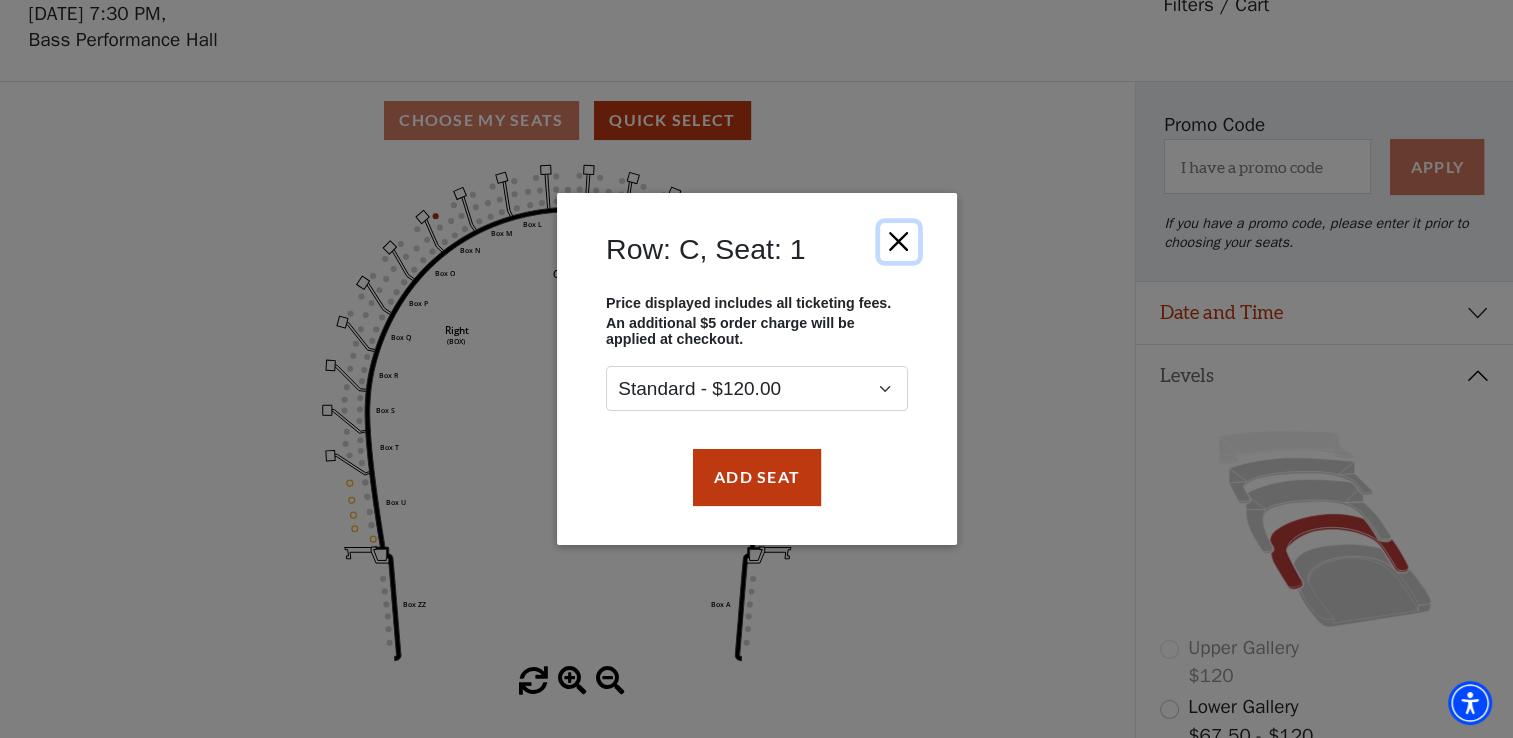 click at bounding box center [898, 242] 